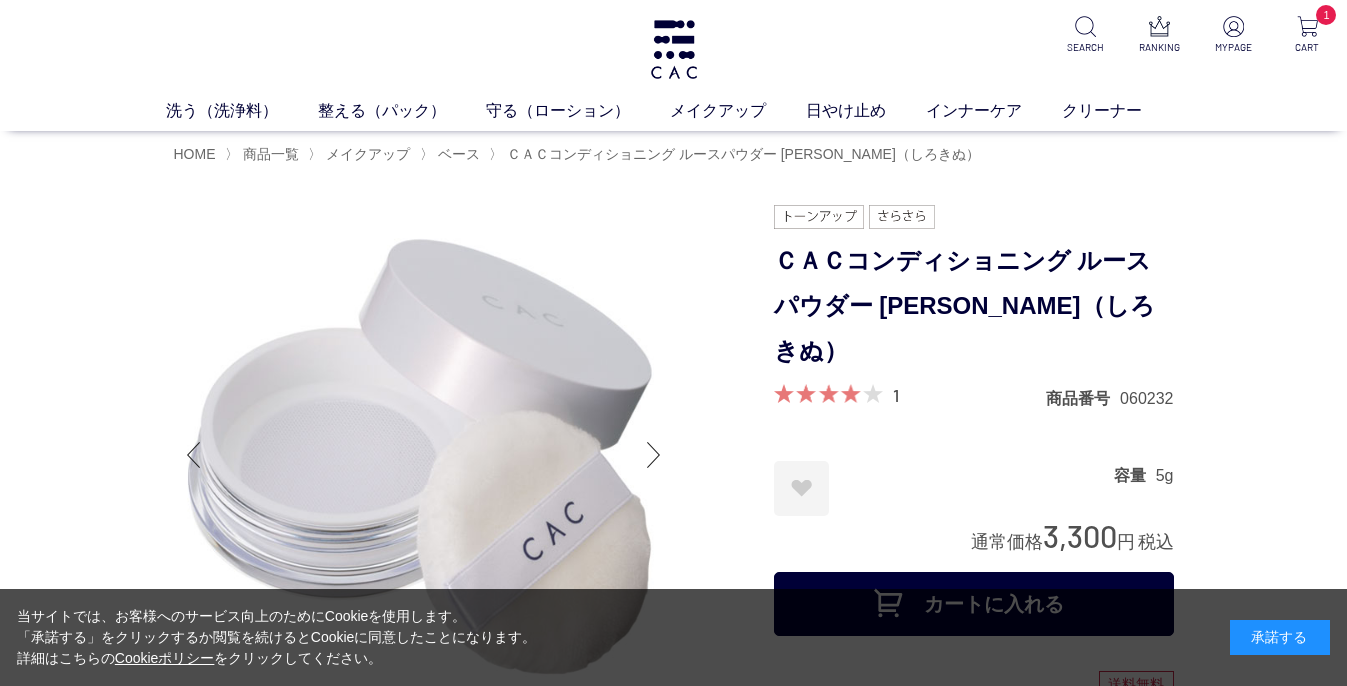 scroll, scrollTop: 0, scrollLeft: 0, axis: both 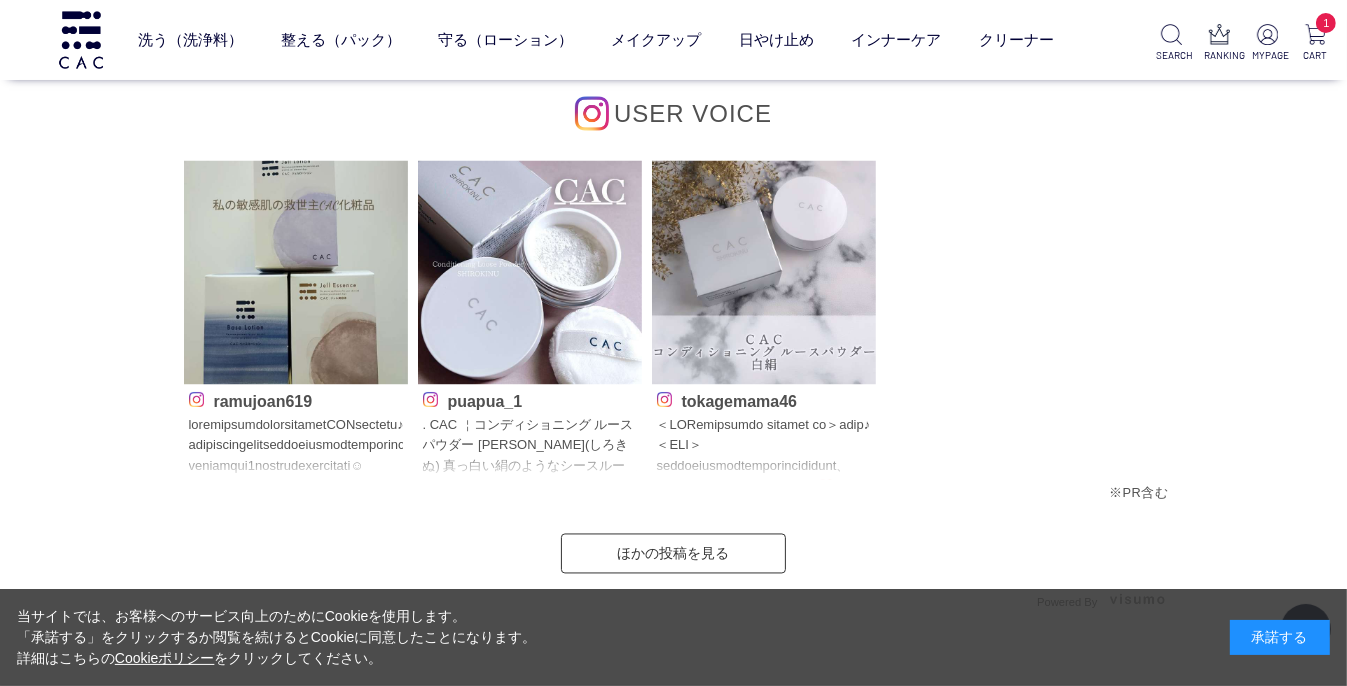 click on "tokagemama46" at bounding box center (764, 434) 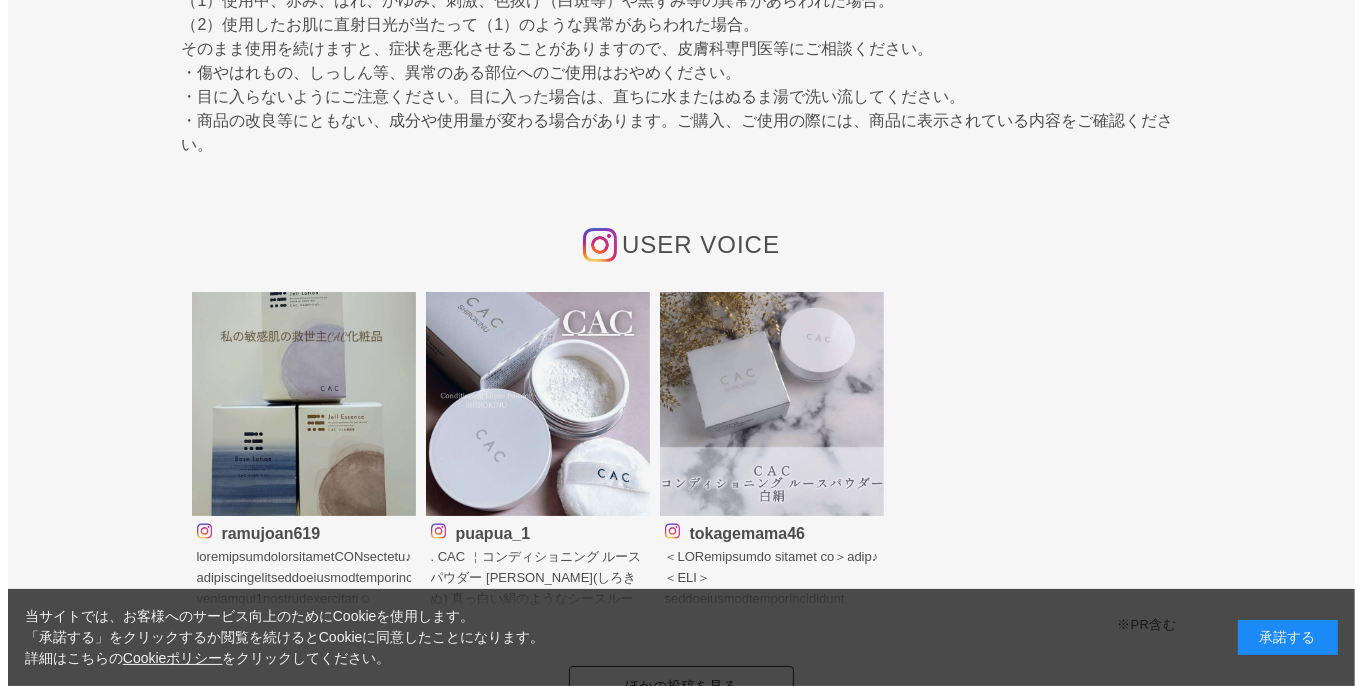 scroll, scrollTop: 0, scrollLeft: 0, axis: both 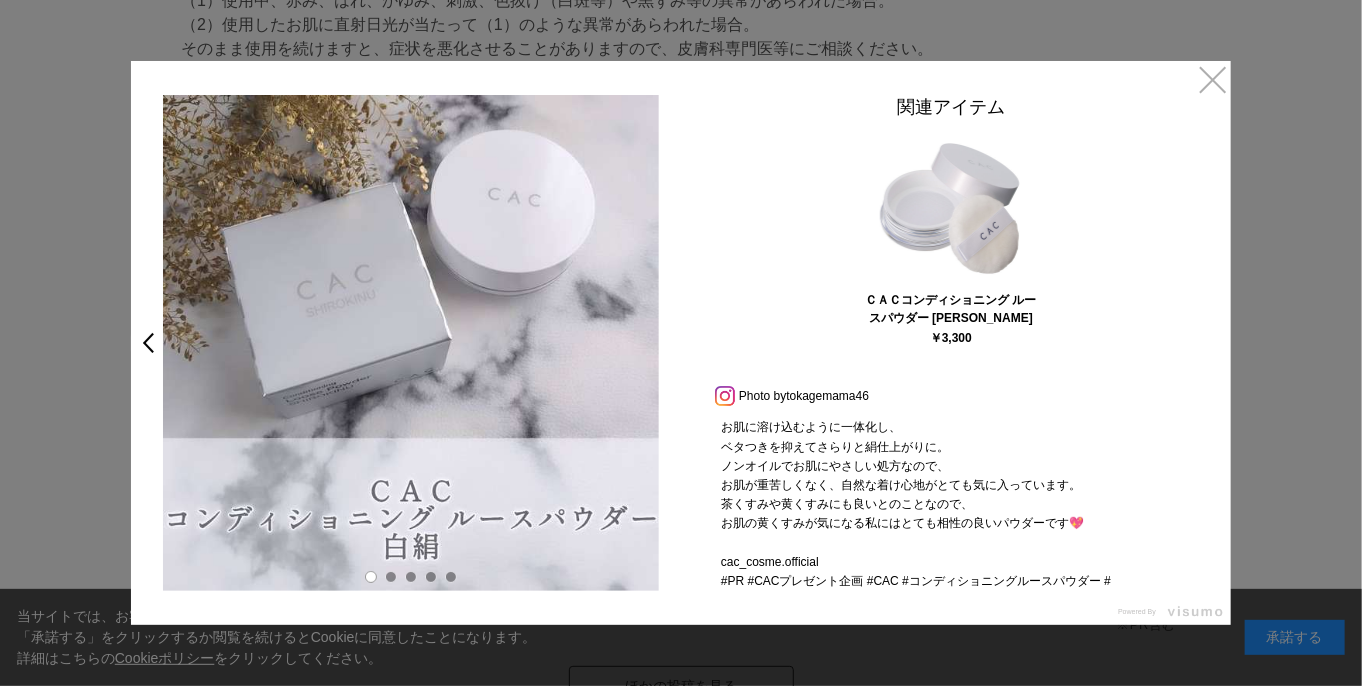 click at bounding box center [681, 343] 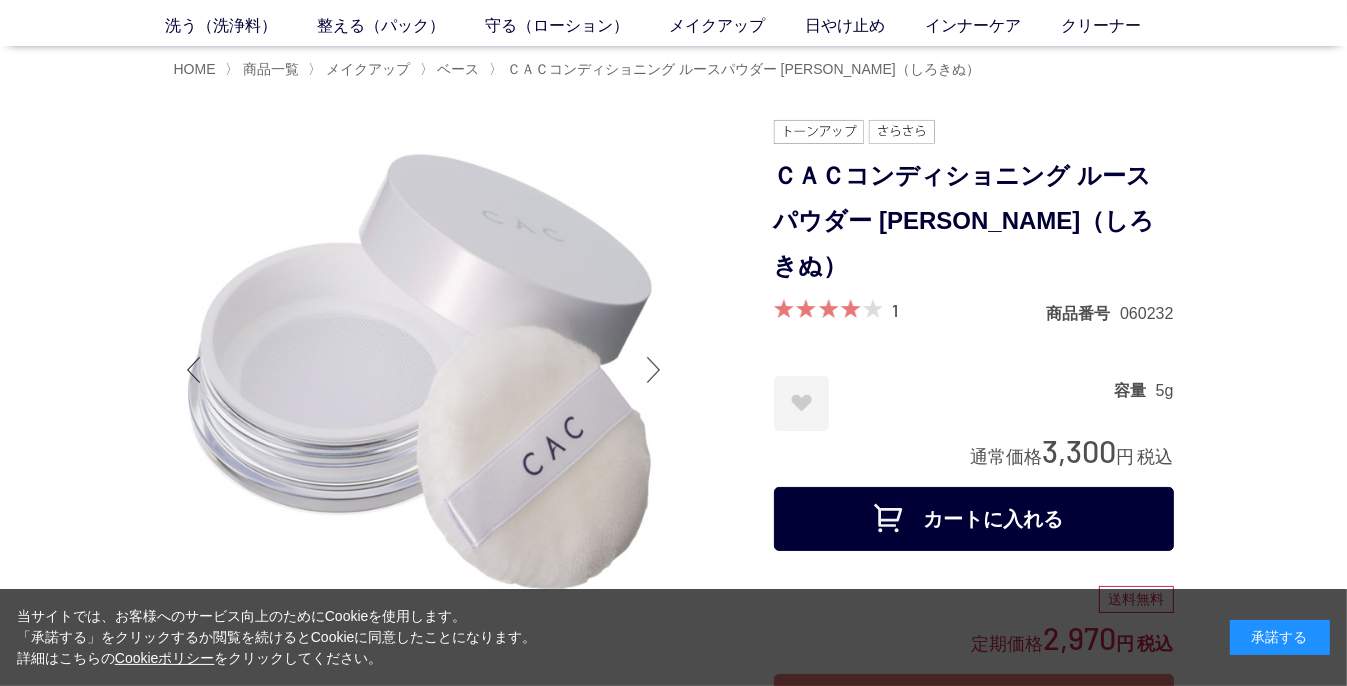 scroll, scrollTop: 0, scrollLeft: 0, axis: both 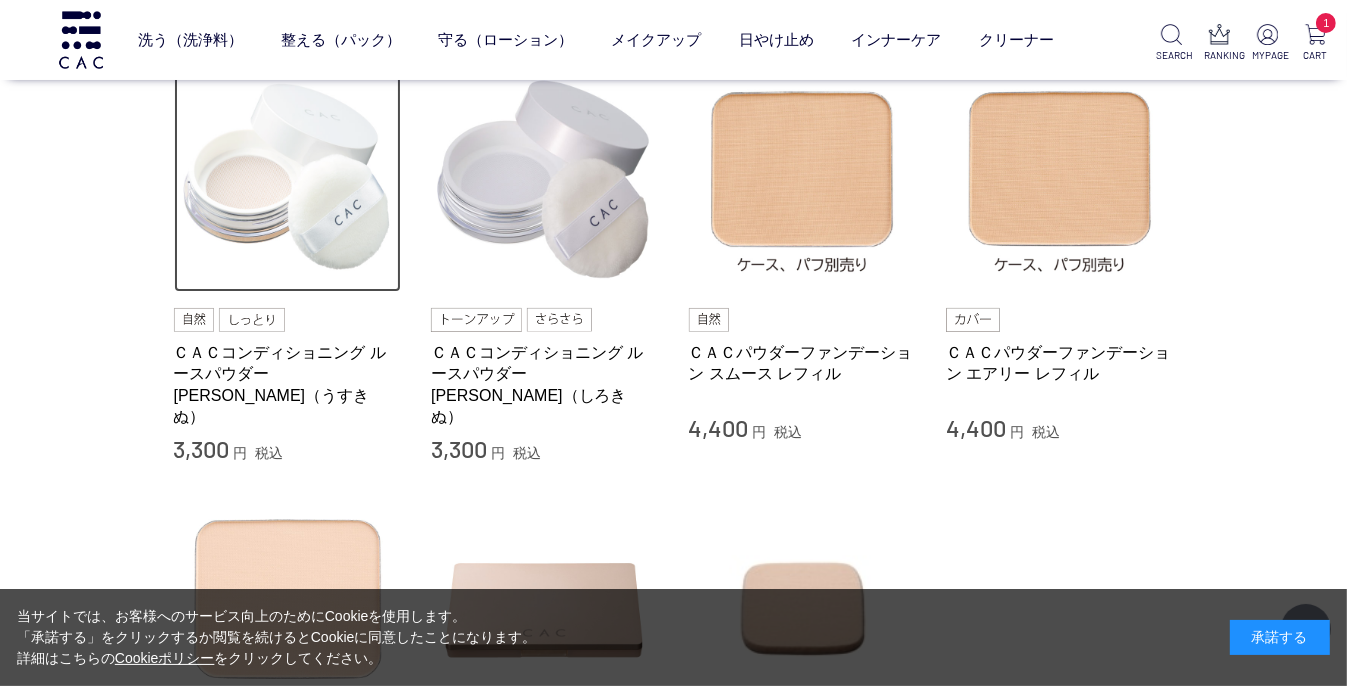 click at bounding box center (288, 179) 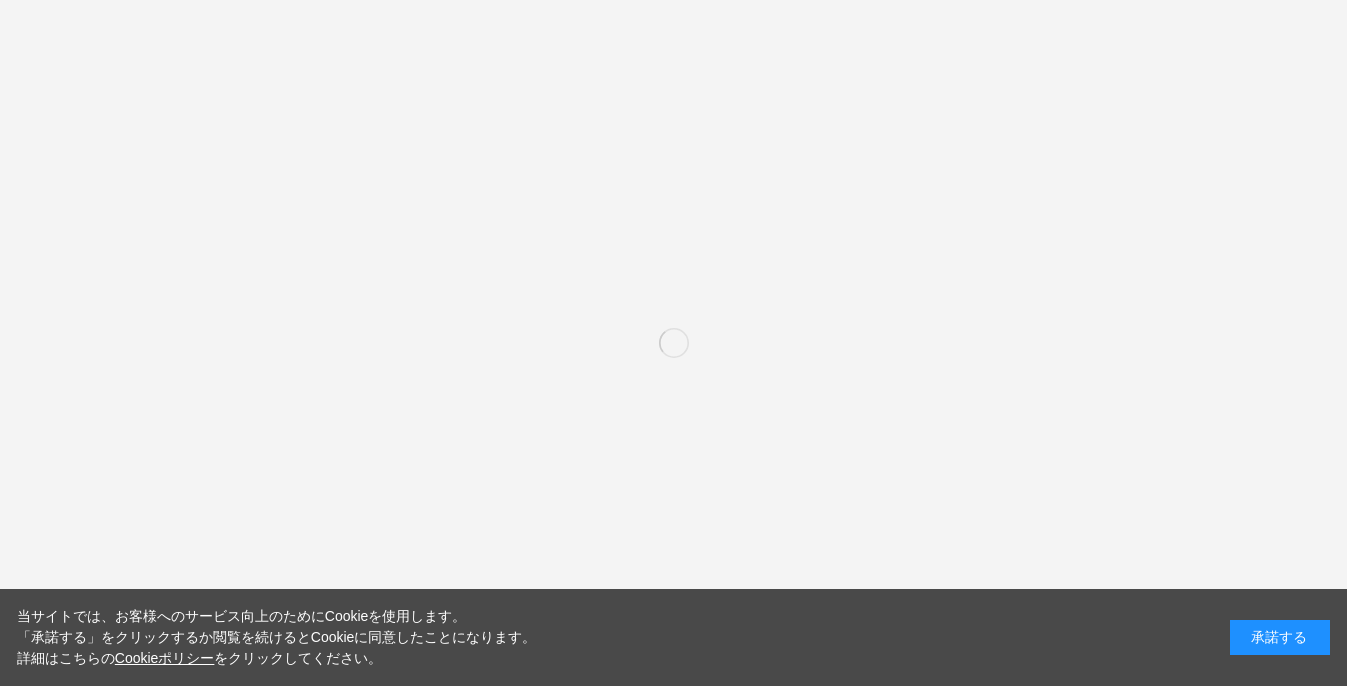 scroll, scrollTop: 0, scrollLeft: 0, axis: both 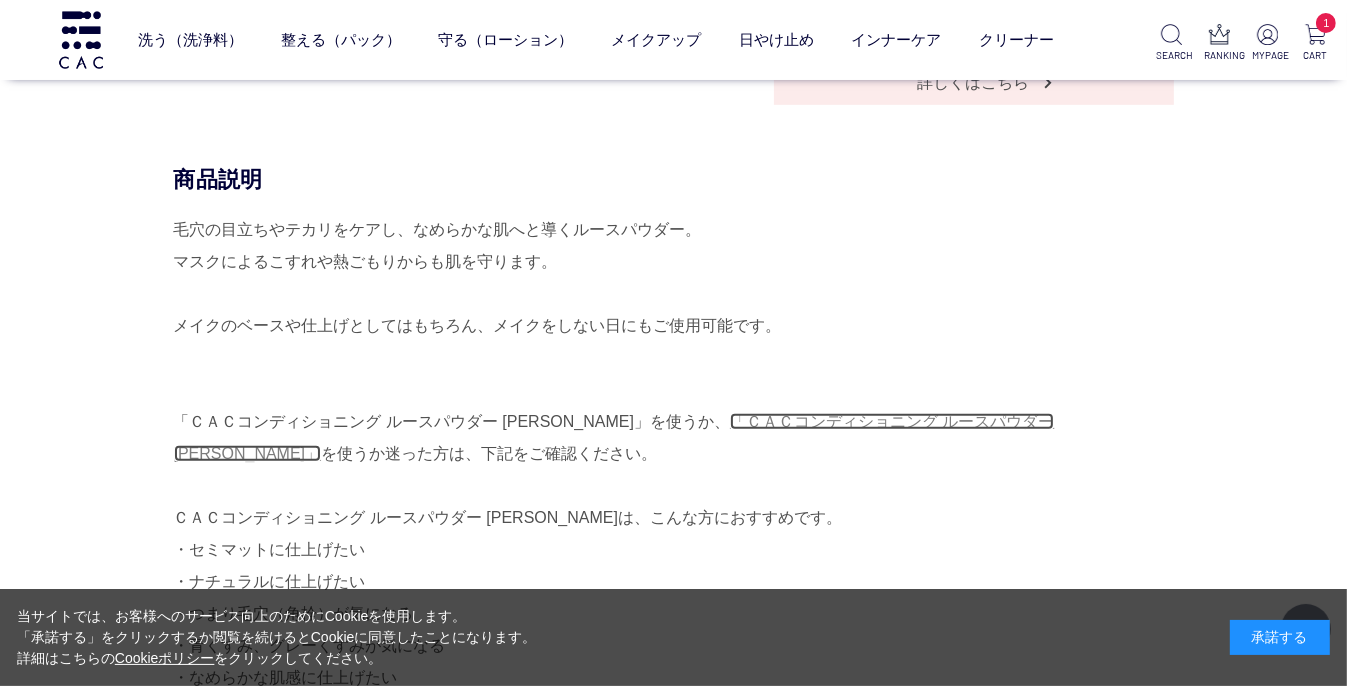 click on "「ＣＡＣコンディショニング ルースパウダー 白絹」" at bounding box center (614, 437) 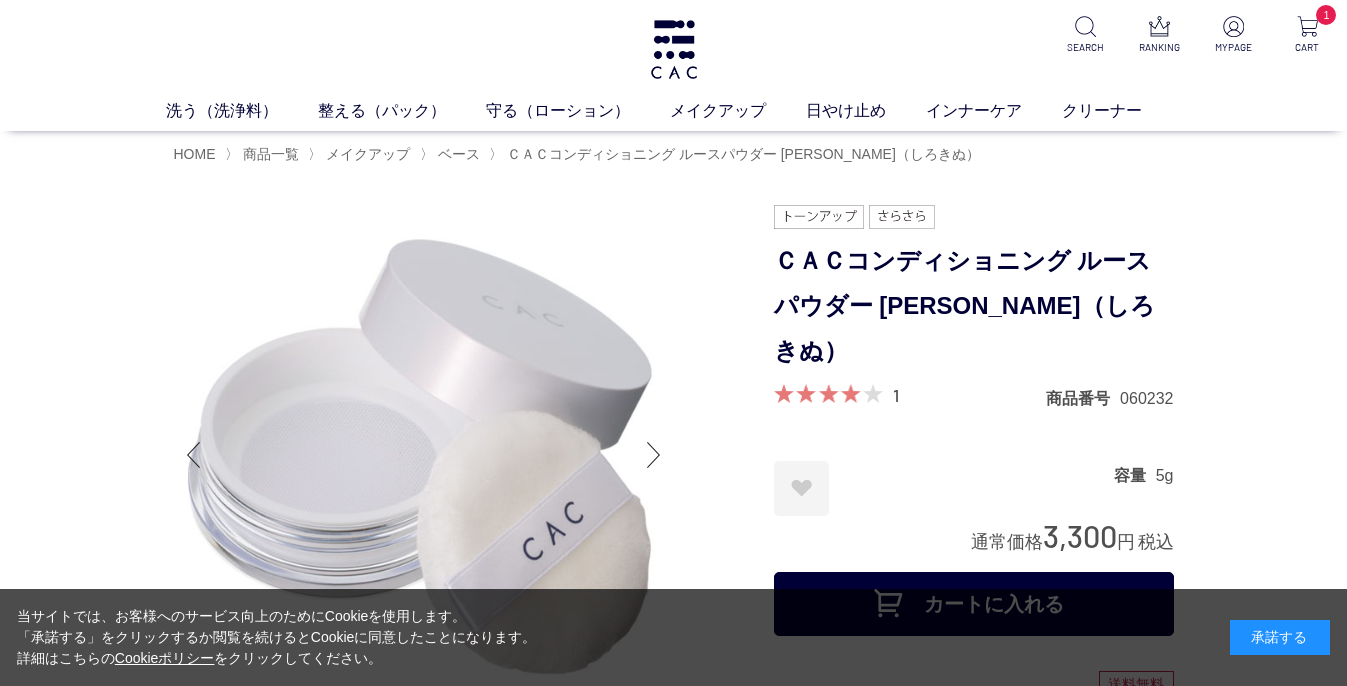 scroll, scrollTop: 0, scrollLeft: 0, axis: both 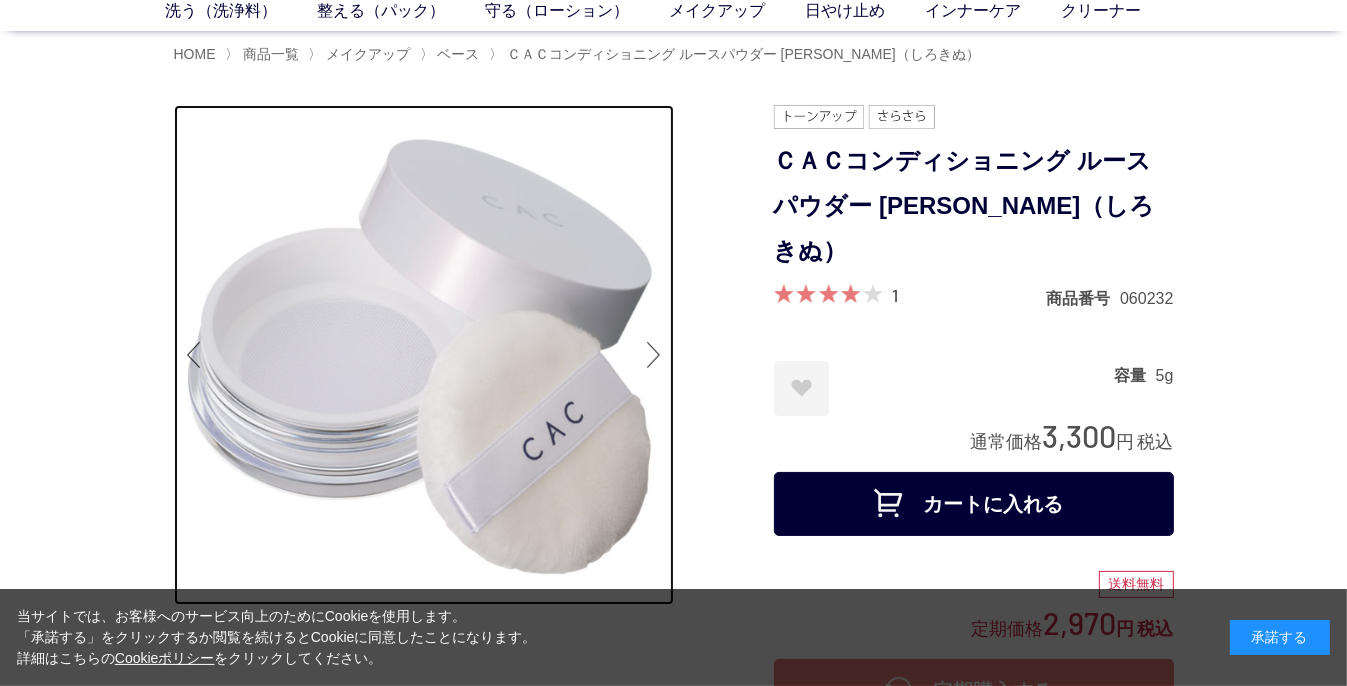 click at bounding box center [424, 355] 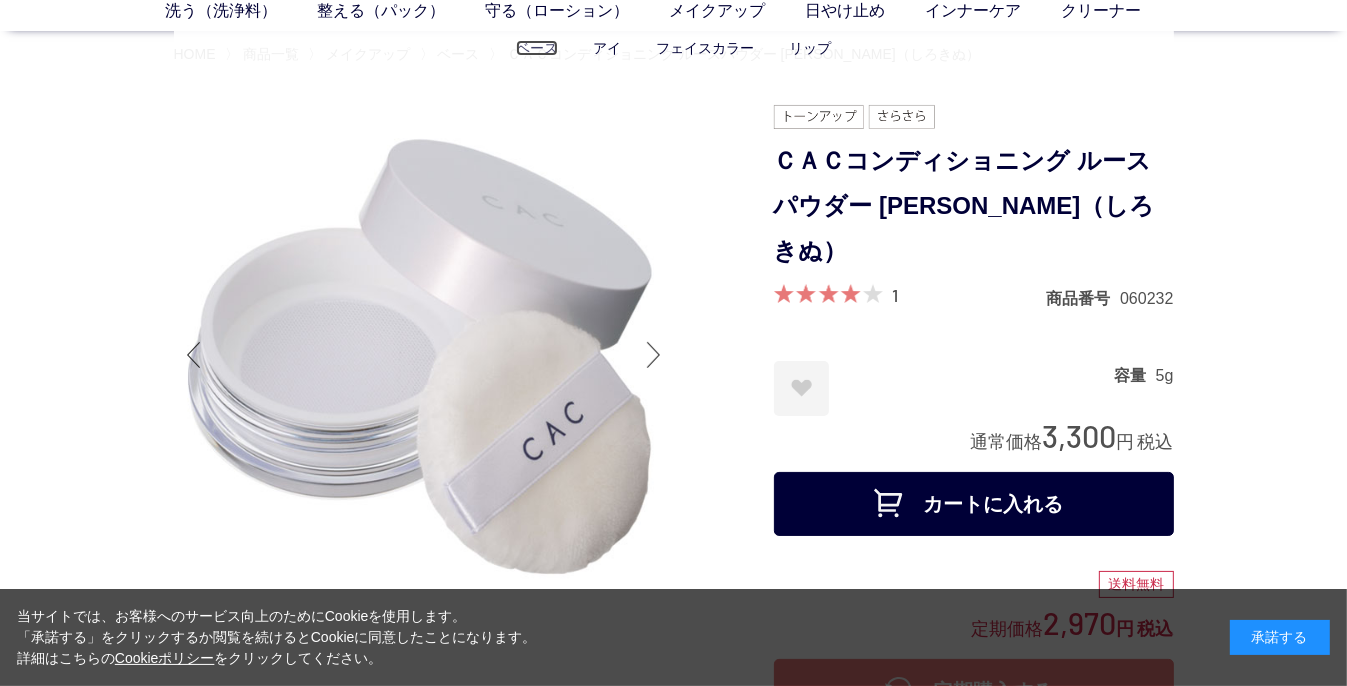 click on "ベース" at bounding box center (537, 48) 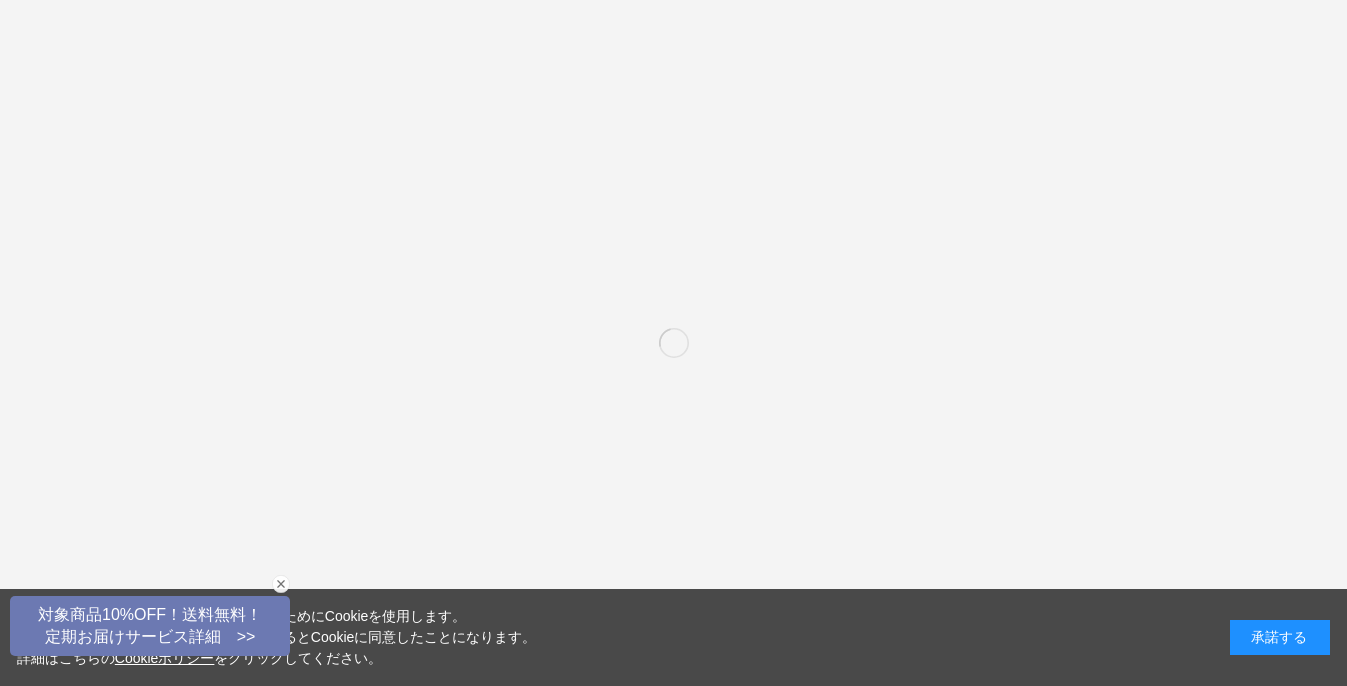 scroll, scrollTop: 0, scrollLeft: 0, axis: both 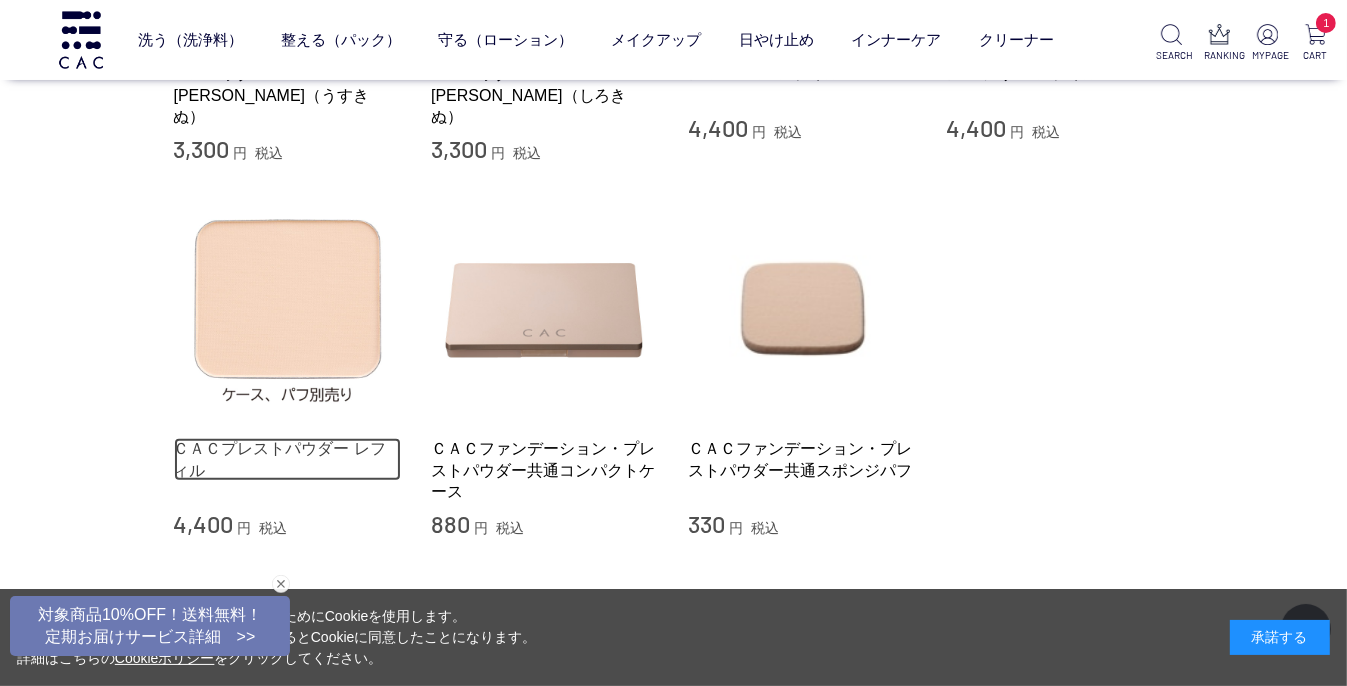 click on "ＣＡＣプレストパウダー レフィル" at bounding box center (288, 459) 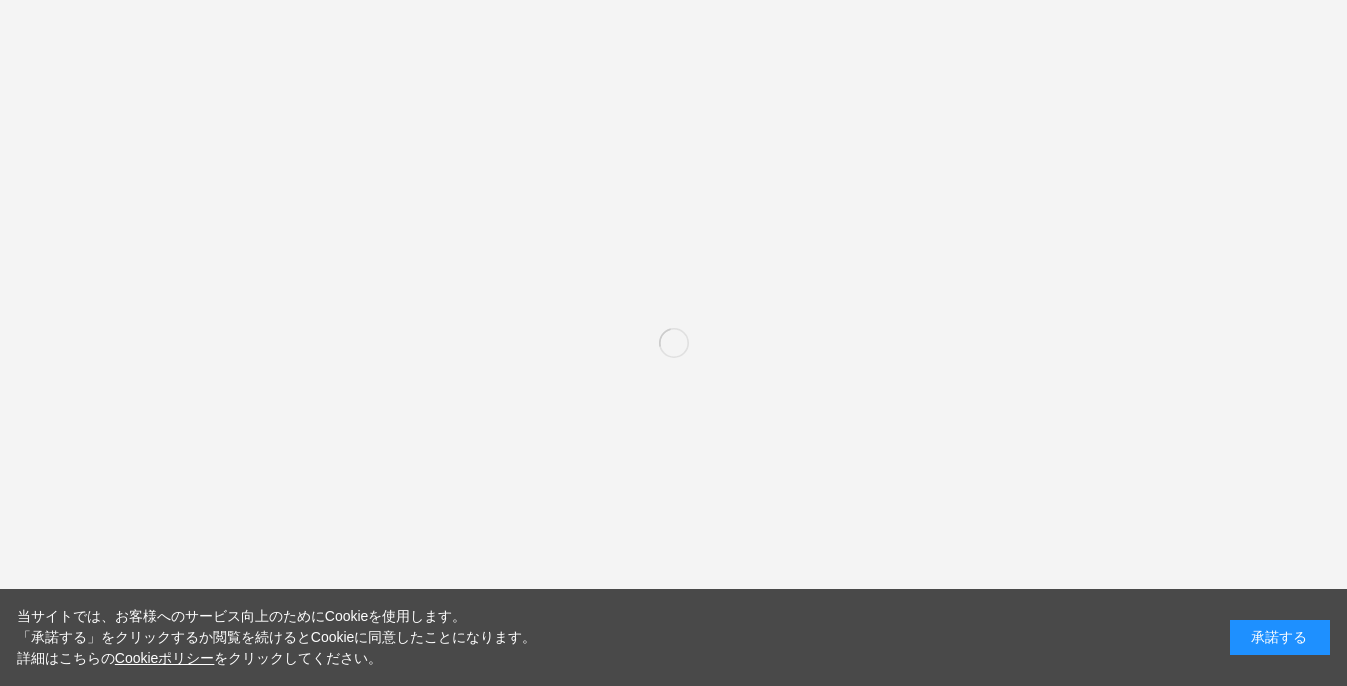 scroll, scrollTop: 0, scrollLeft: 0, axis: both 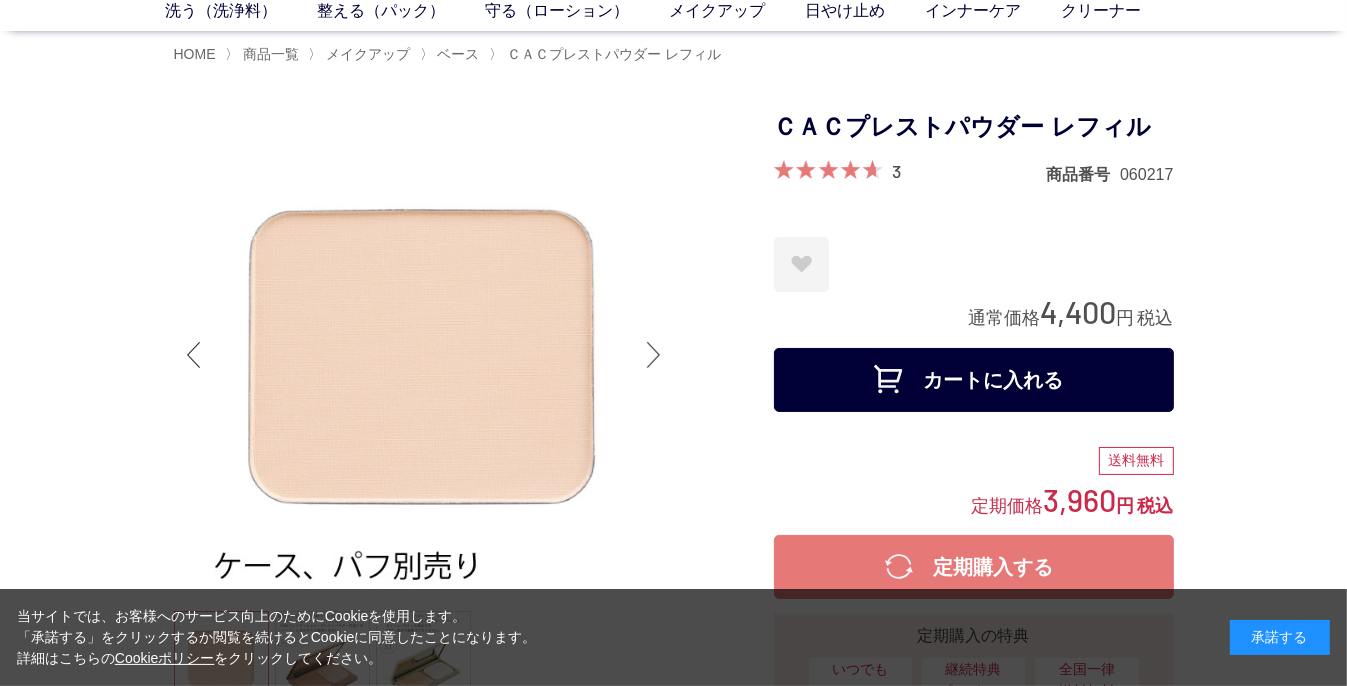 click at bounding box center [654, 355] 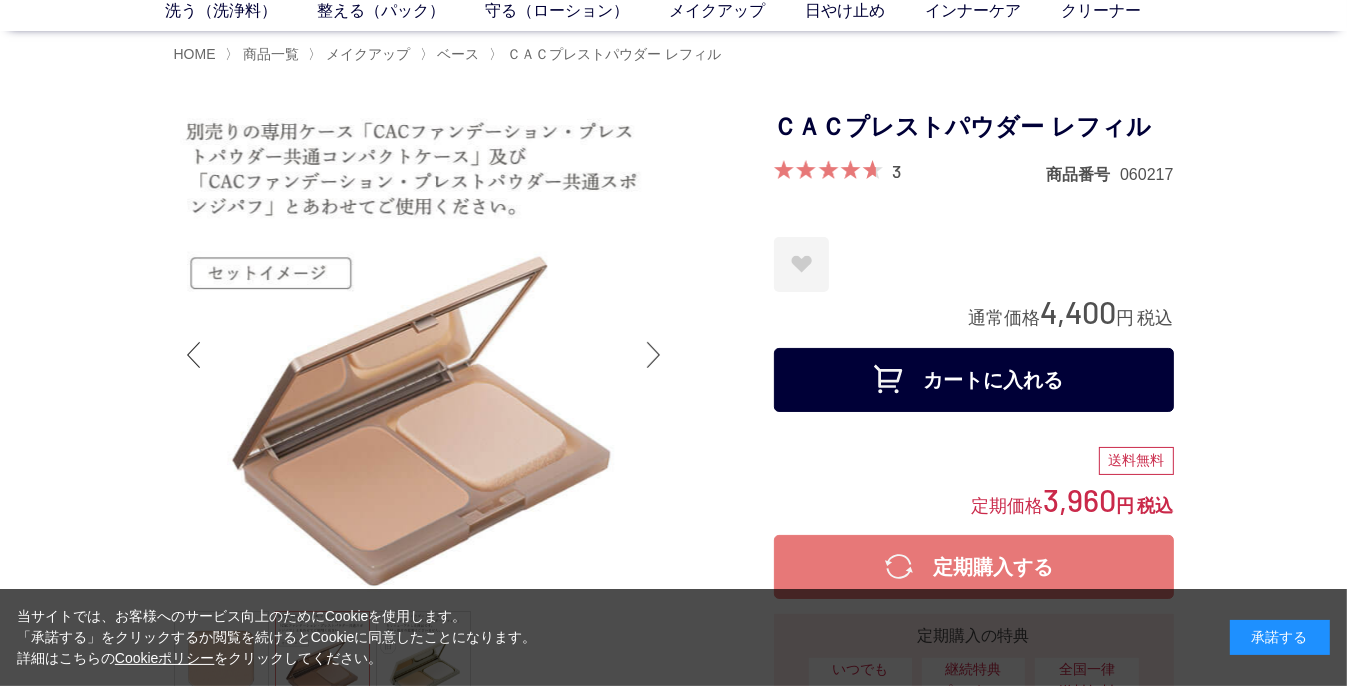 click at bounding box center (654, 355) 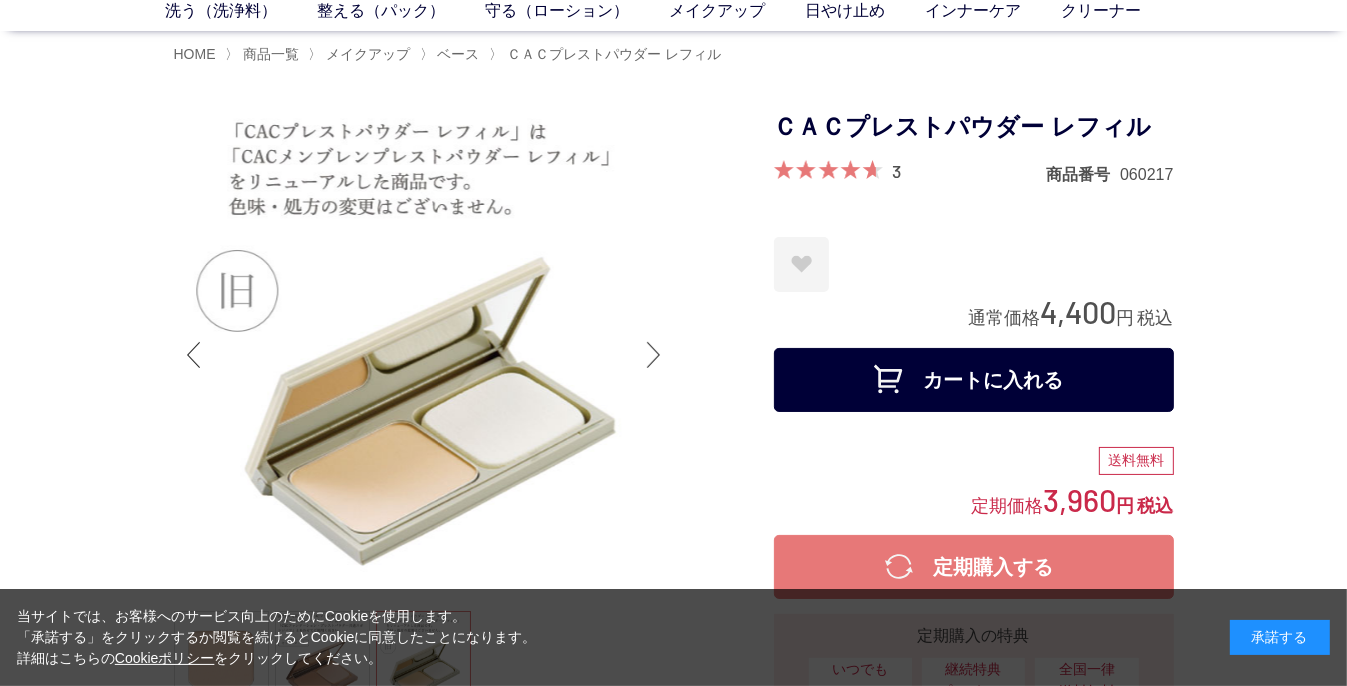 click at bounding box center [654, 355] 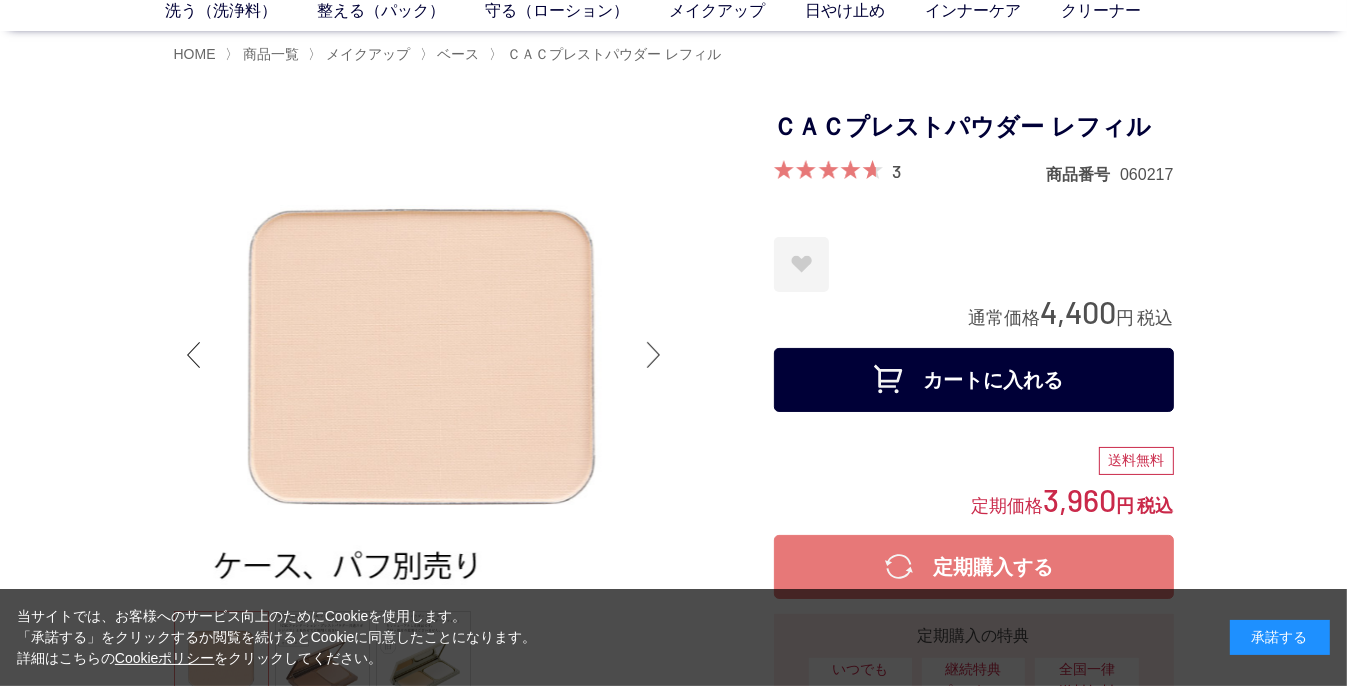 click at bounding box center (194, 355) 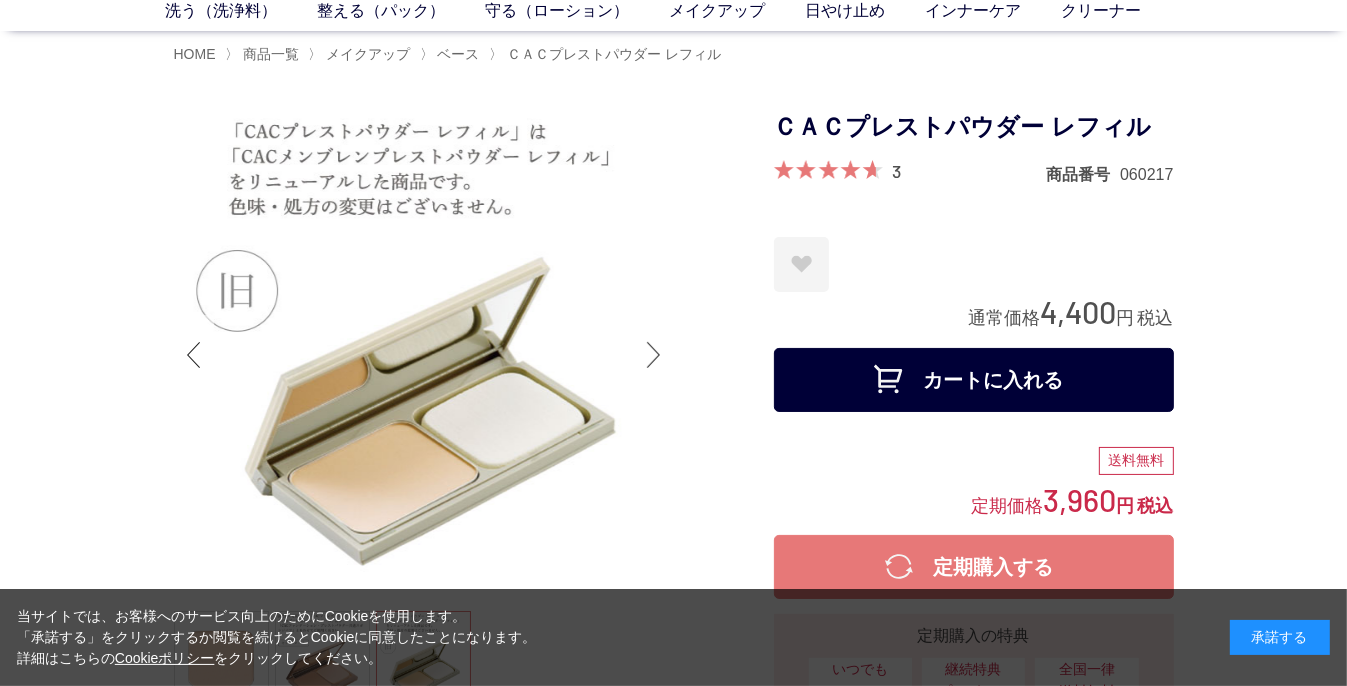 click at bounding box center (194, 355) 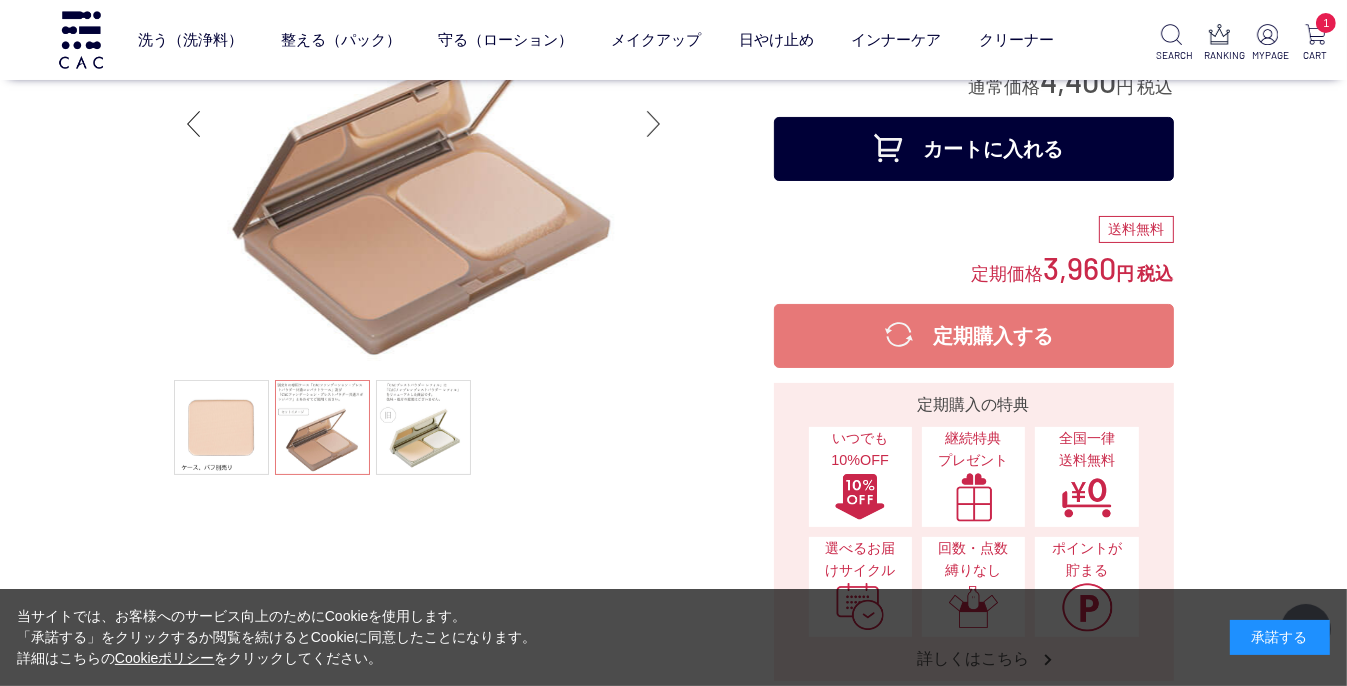 scroll, scrollTop: 0, scrollLeft: 0, axis: both 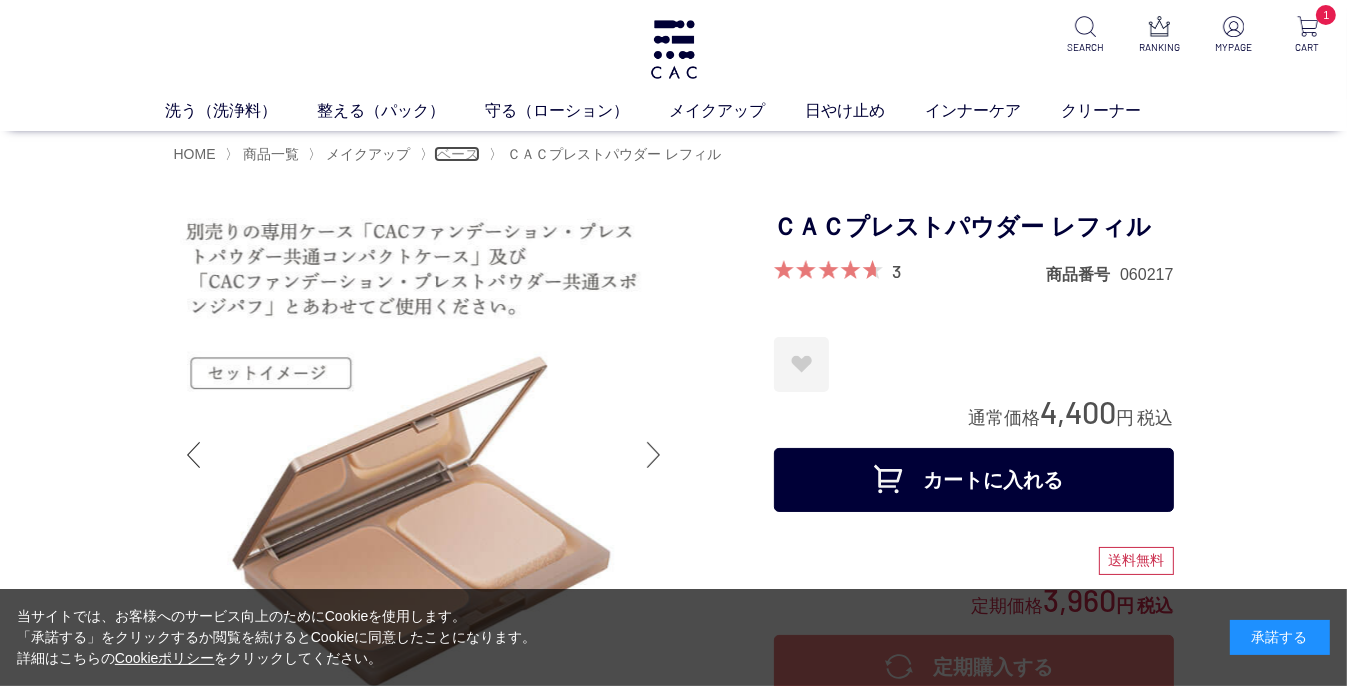 click on "ベース" at bounding box center [459, 154] 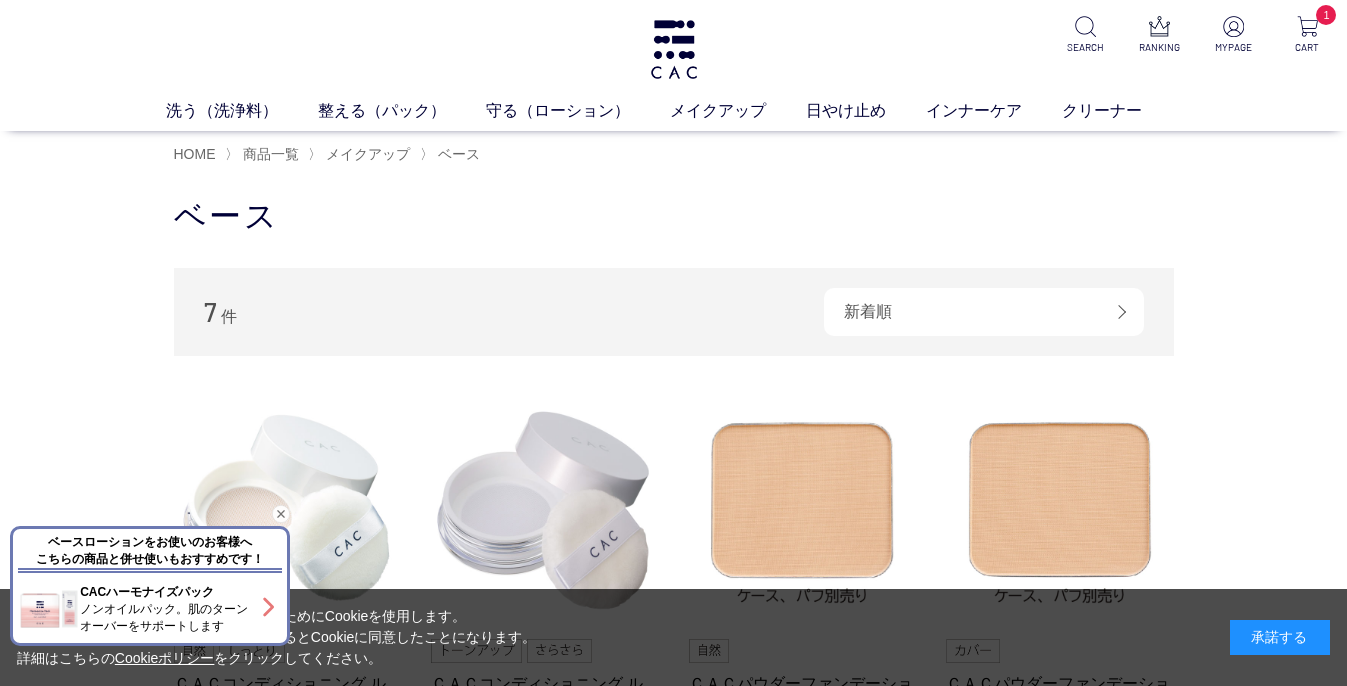 scroll, scrollTop: 0, scrollLeft: 0, axis: both 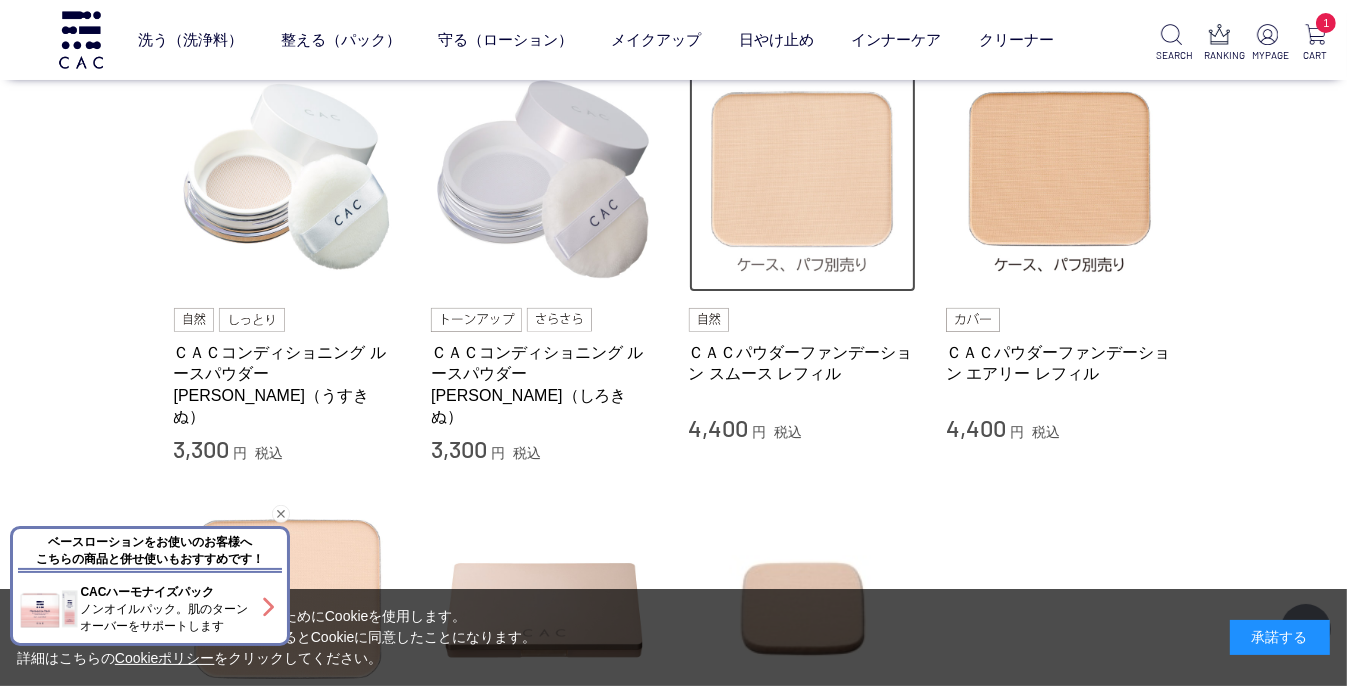click at bounding box center [803, 179] 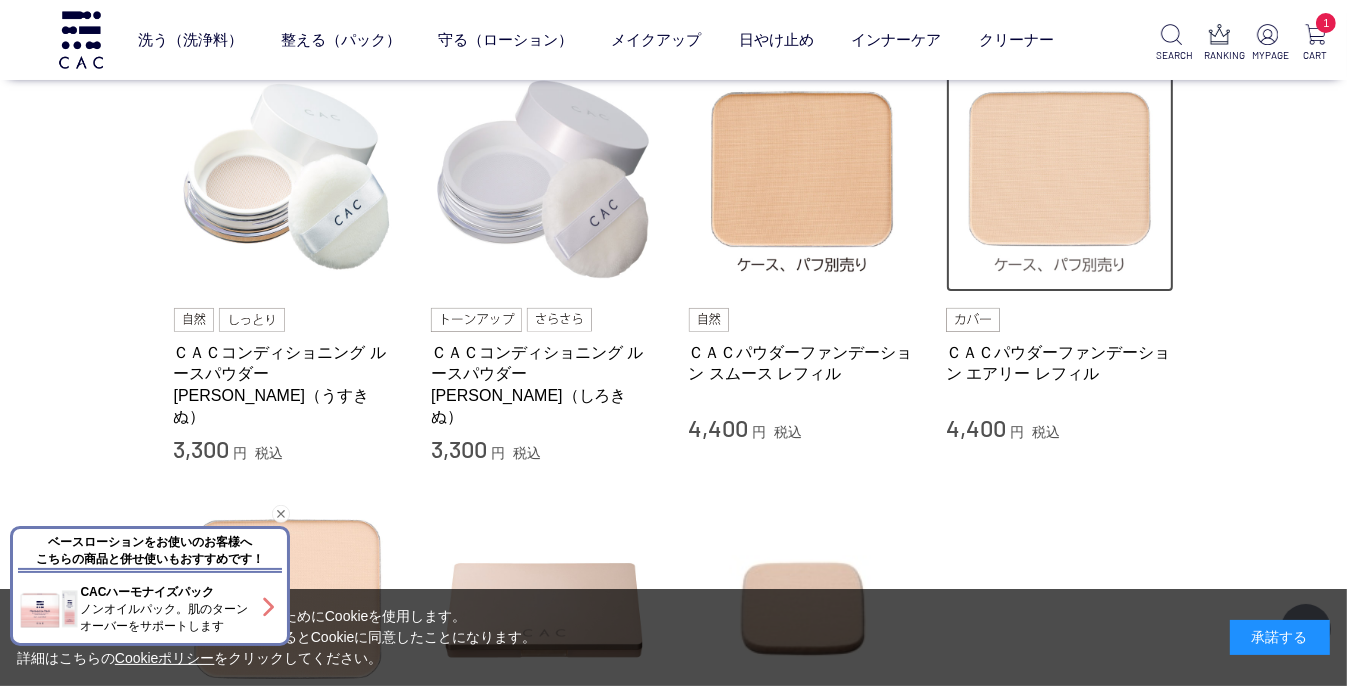 click at bounding box center (1060, 179) 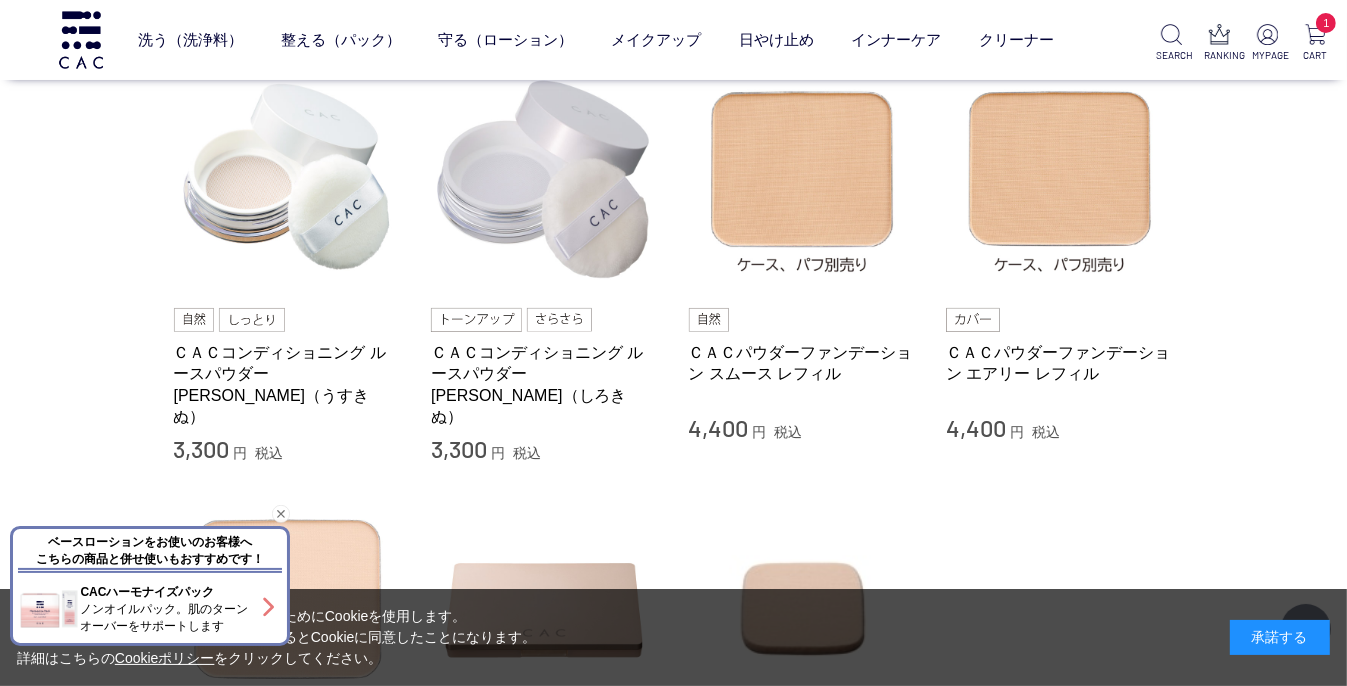 click at bounding box center (476, 320) 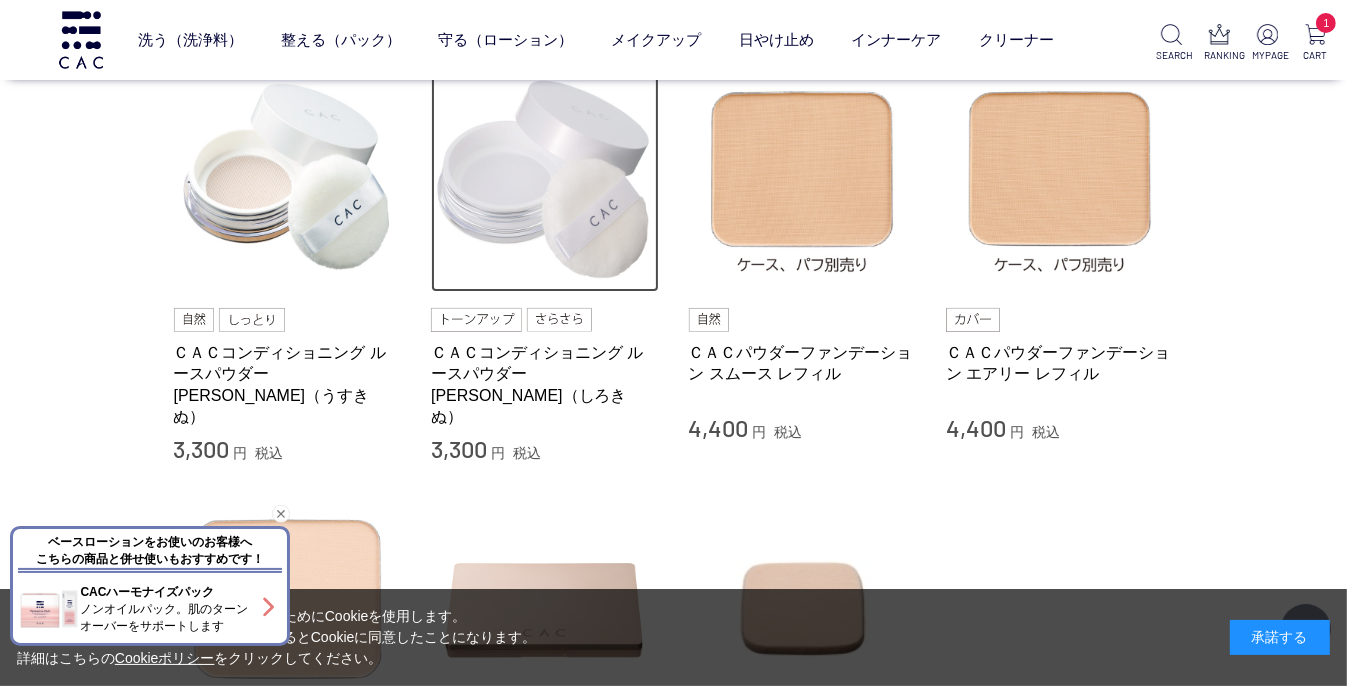 click at bounding box center [545, 179] 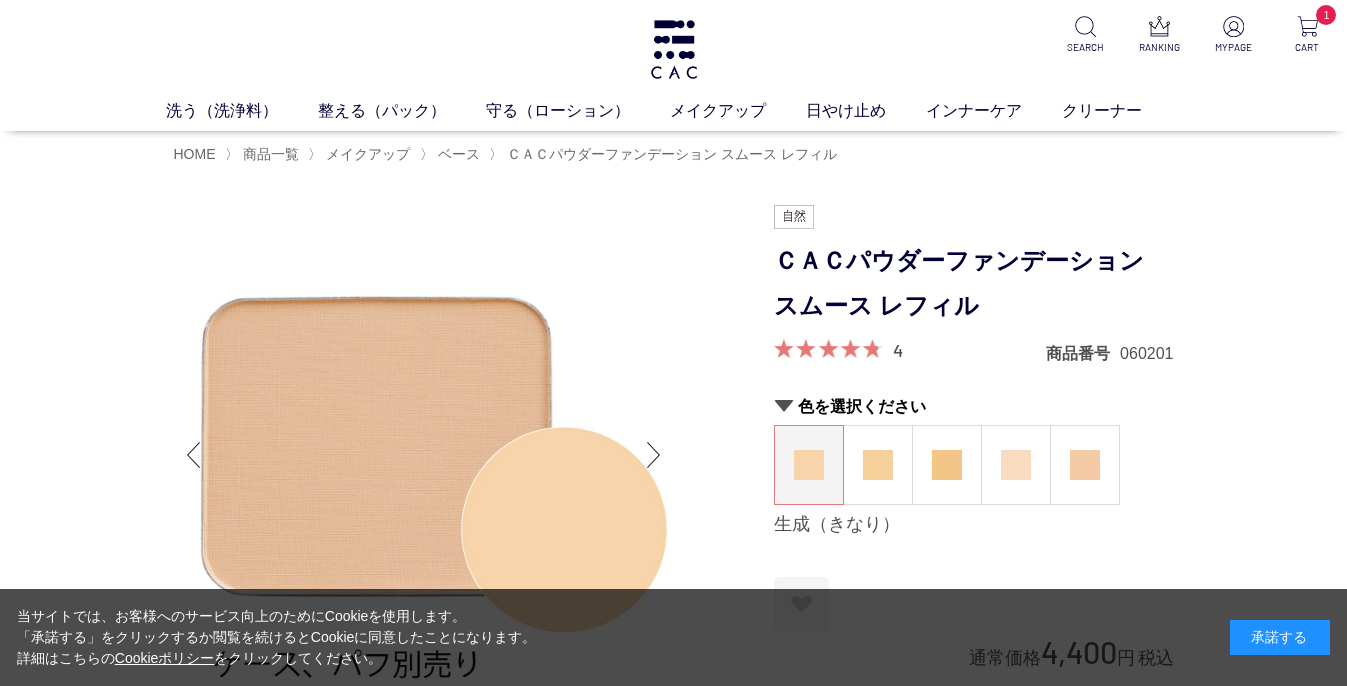scroll, scrollTop: 0, scrollLeft: 0, axis: both 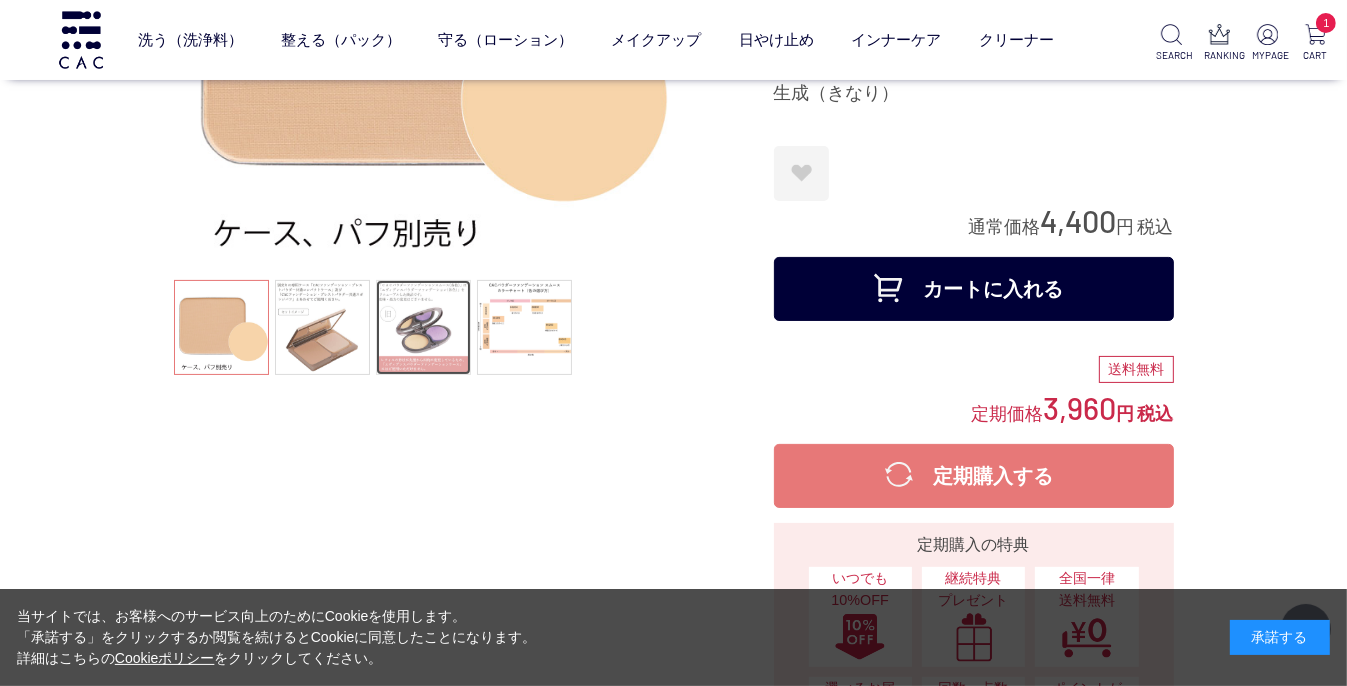click at bounding box center [423, 327] 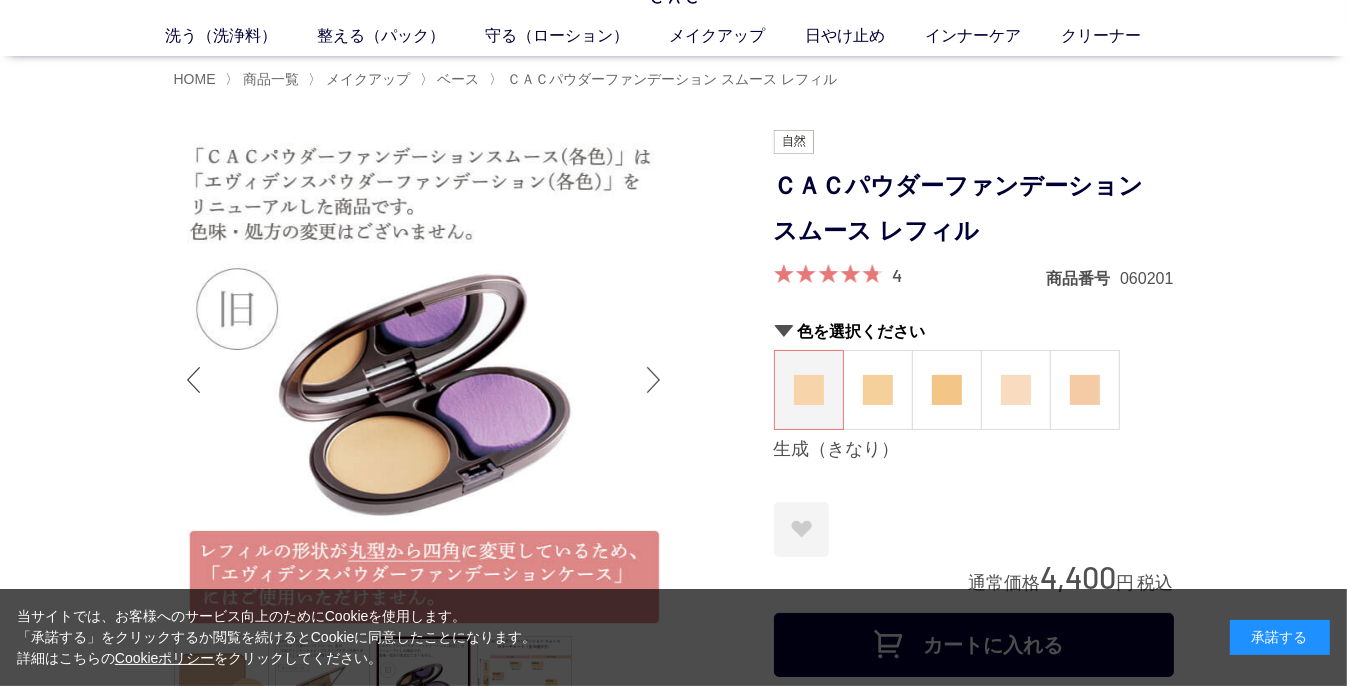 scroll, scrollTop: 100, scrollLeft: 0, axis: vertical 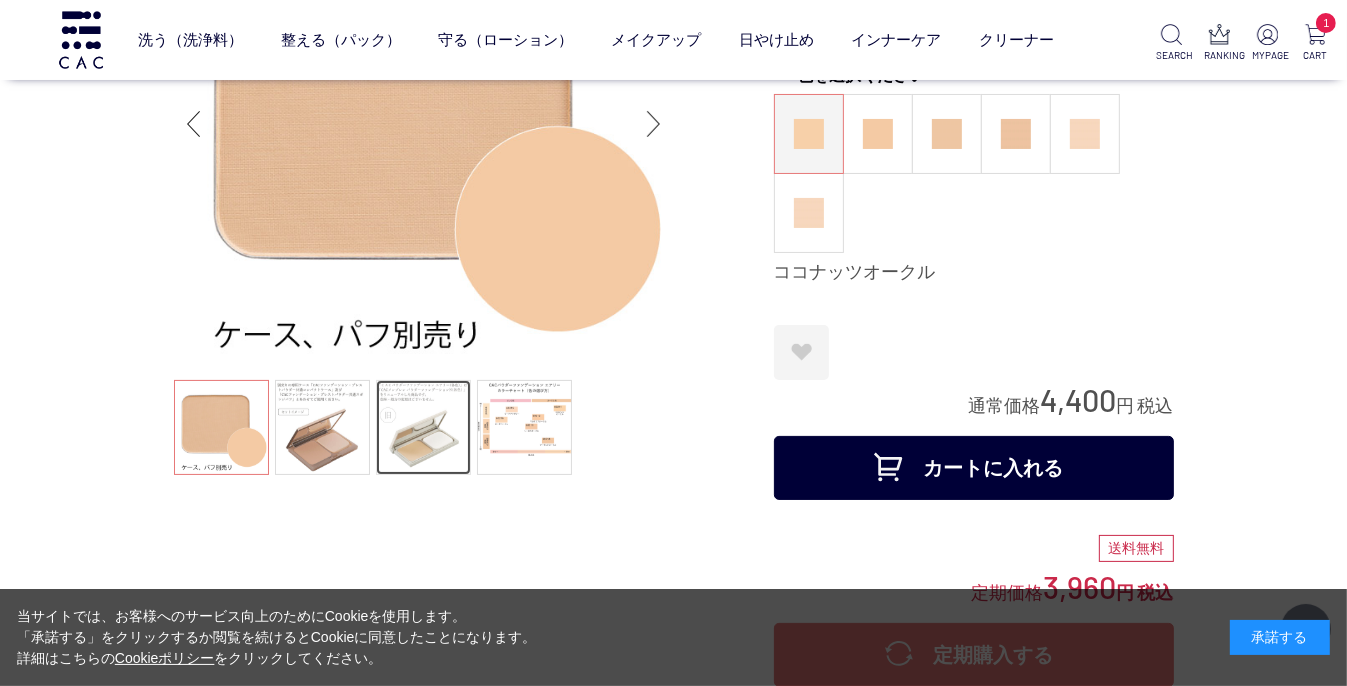 click at bounding box center (423, 427) 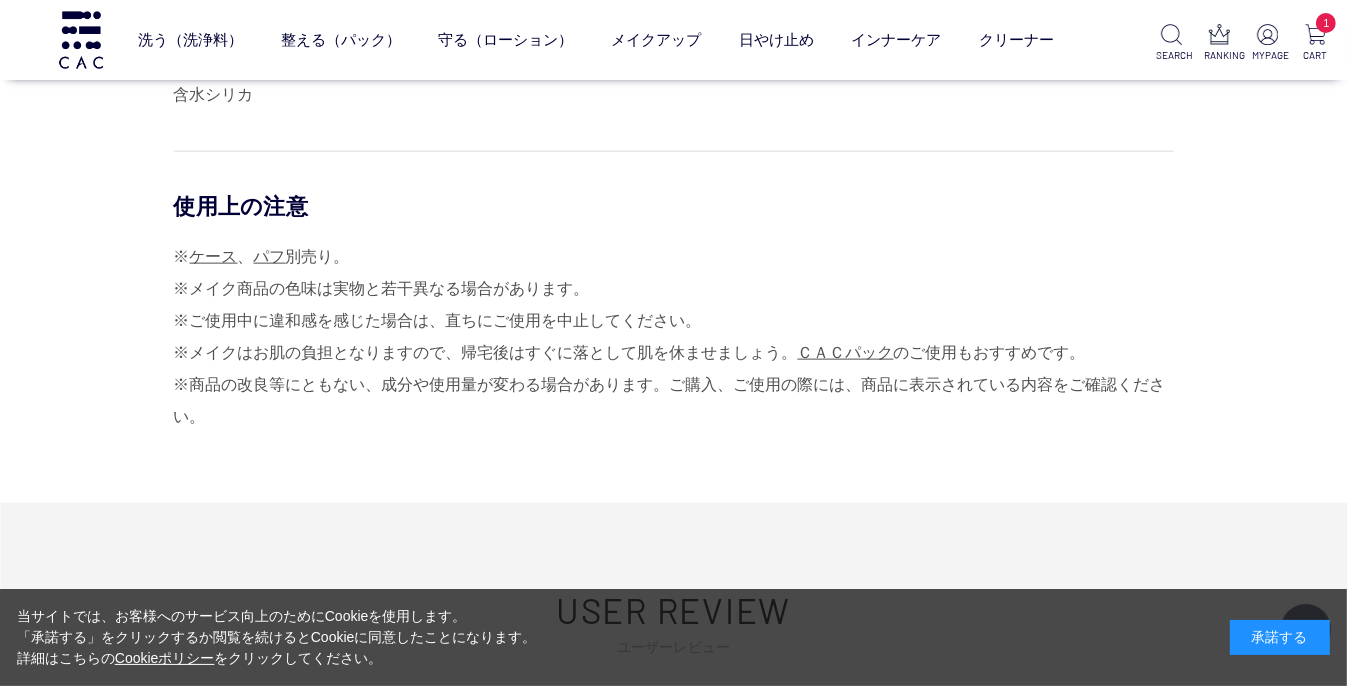 scroll, scrollTop: 2400, scrollLeft: 0, axis: vertical 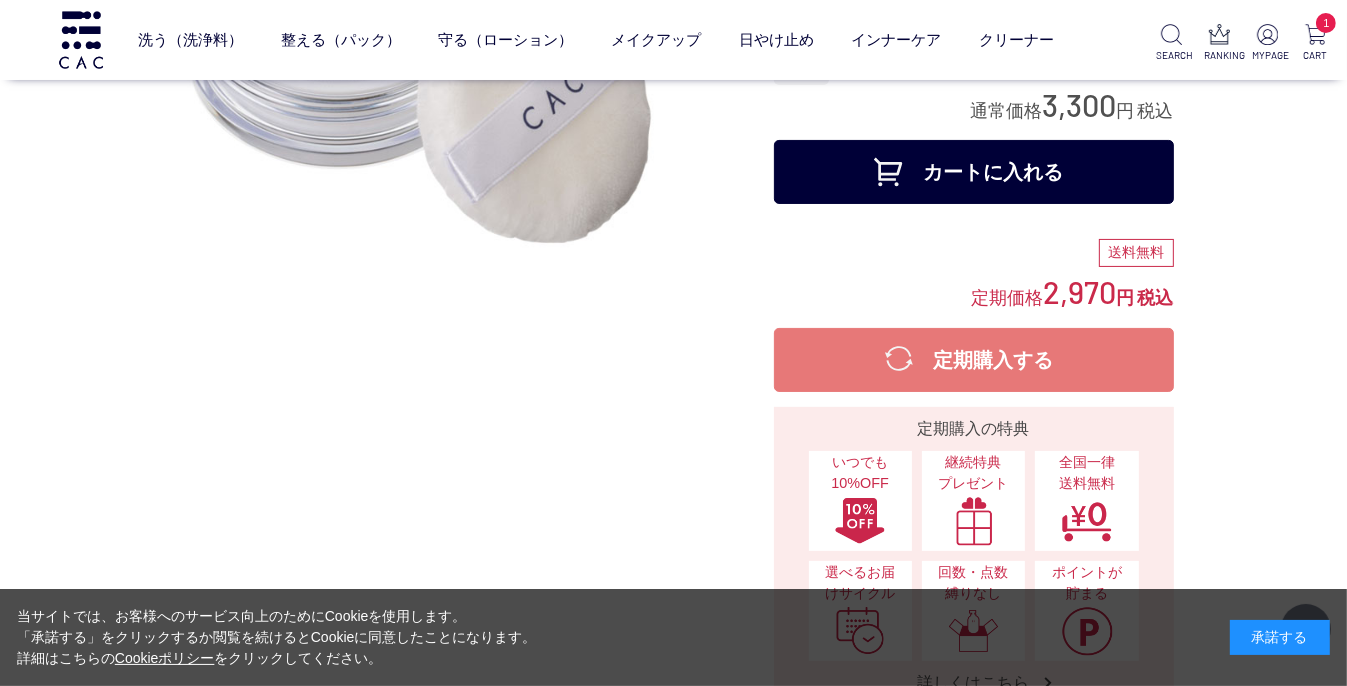 click on "カートに入れる" at bounding box center [974, 172] 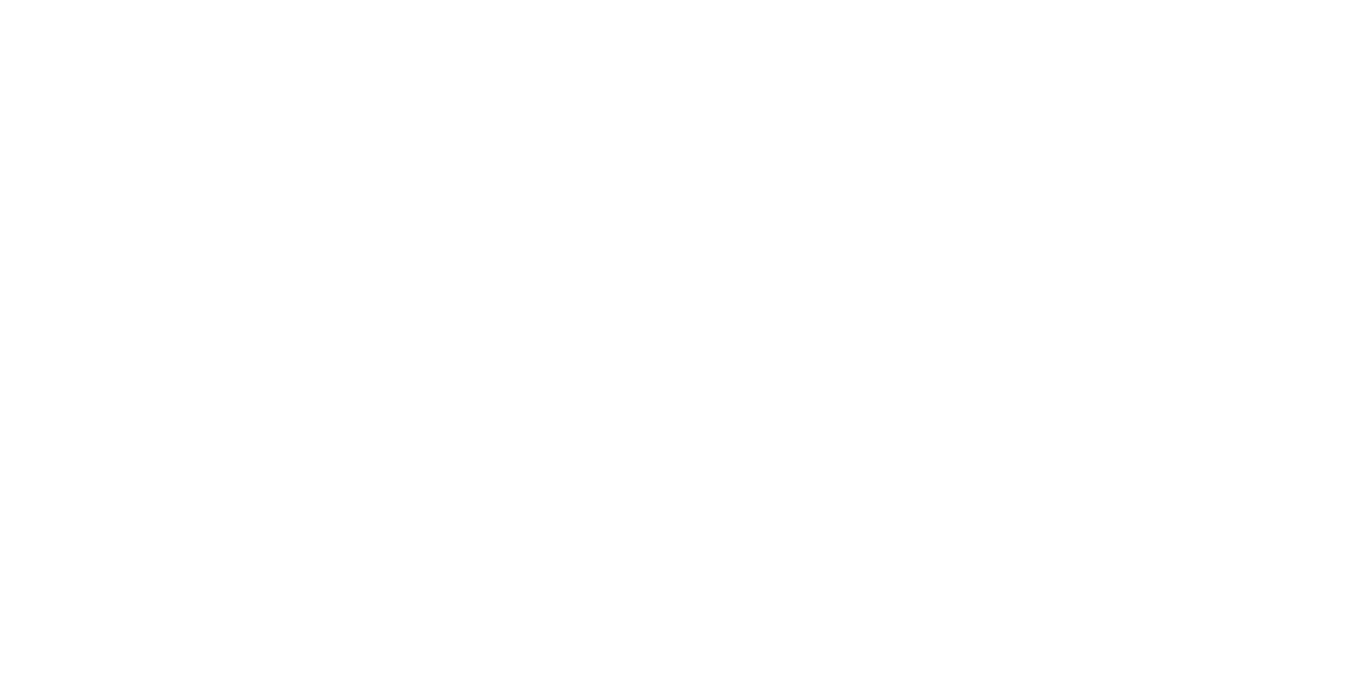 scroll, scrollTop: 0, scrollLeft: 0, axis: both 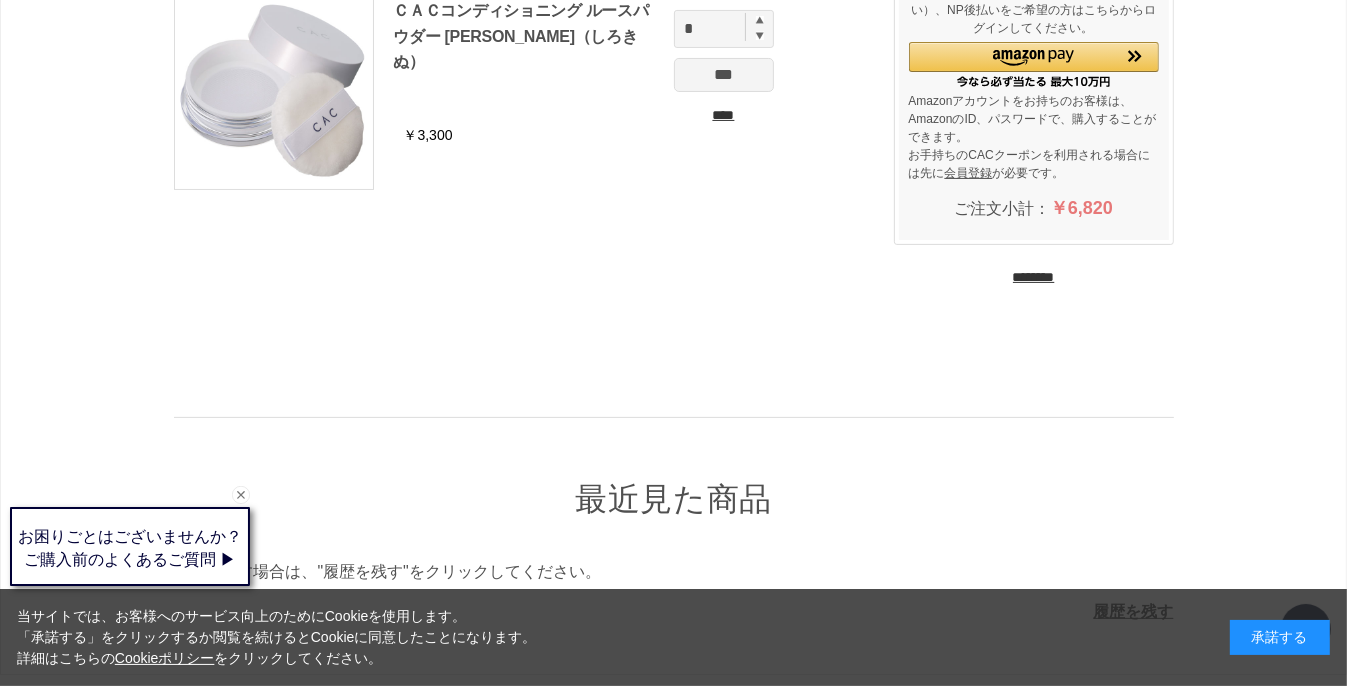 click on "********" at bounding box center [1034, 277] 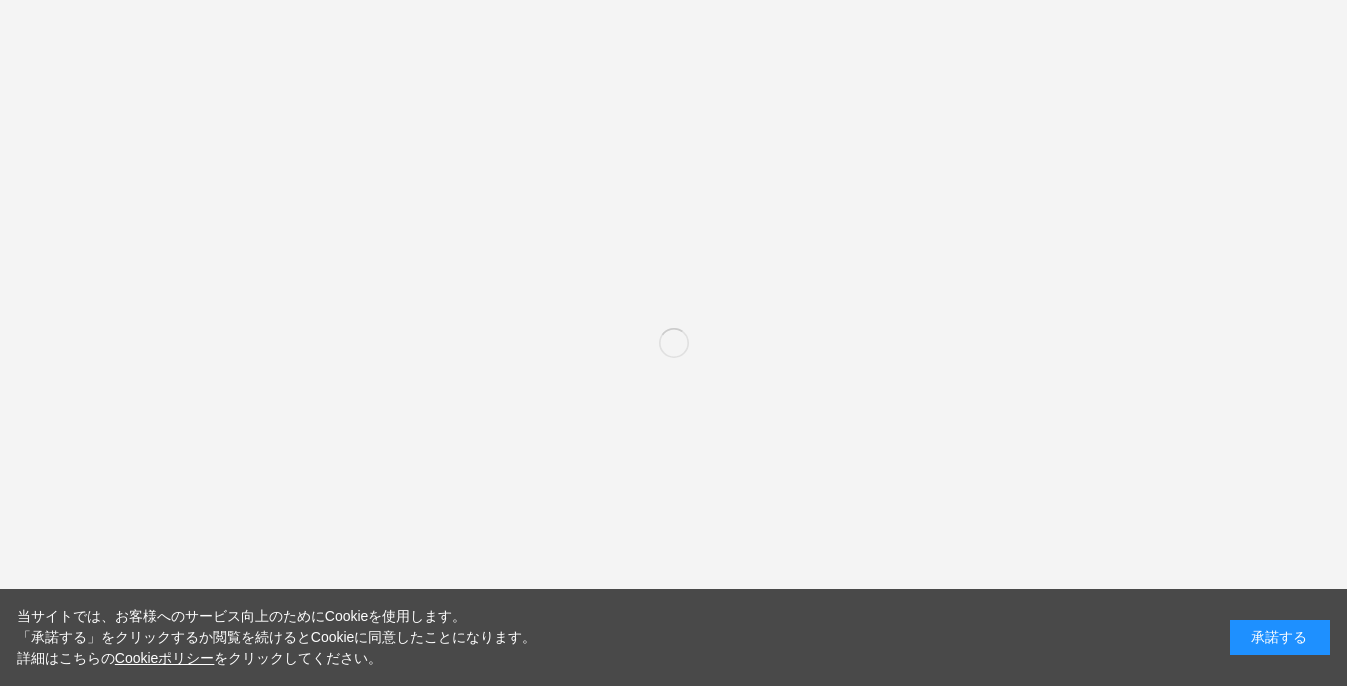 scroll, scrollTop: 0, scrollLeft: 0, axis: both 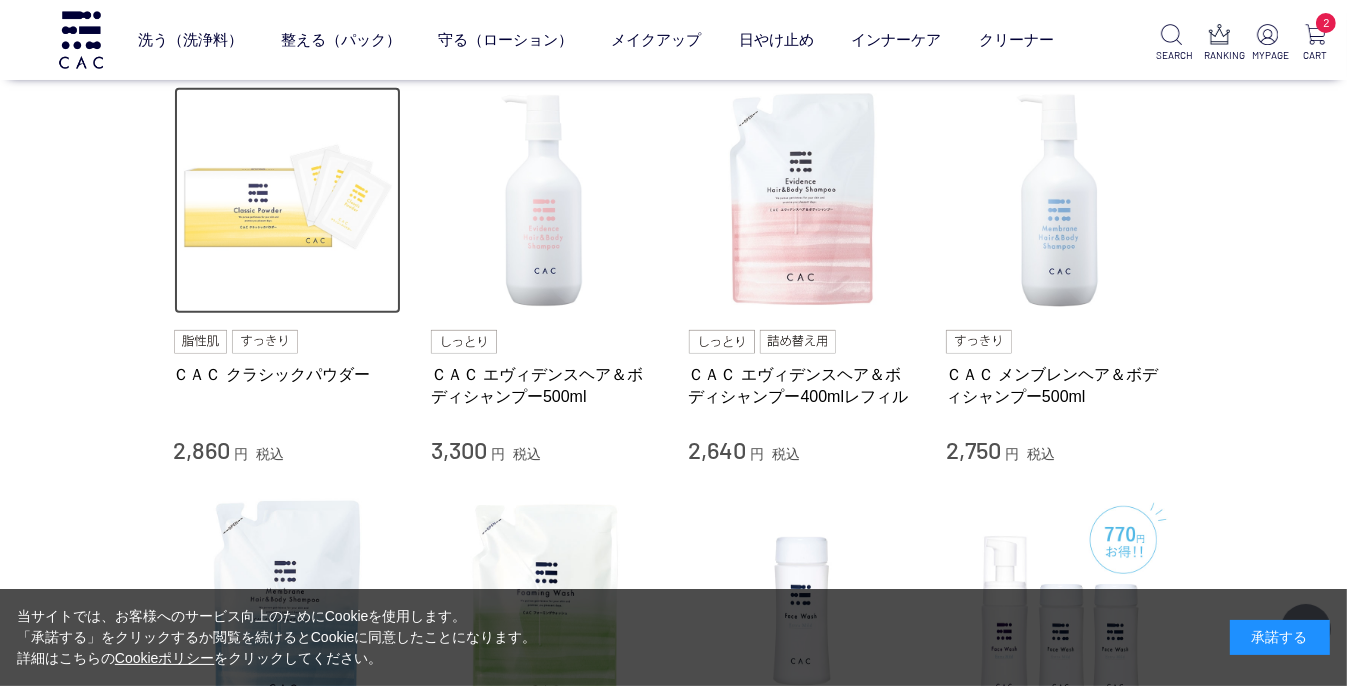 click at bounding box center (288, 201) 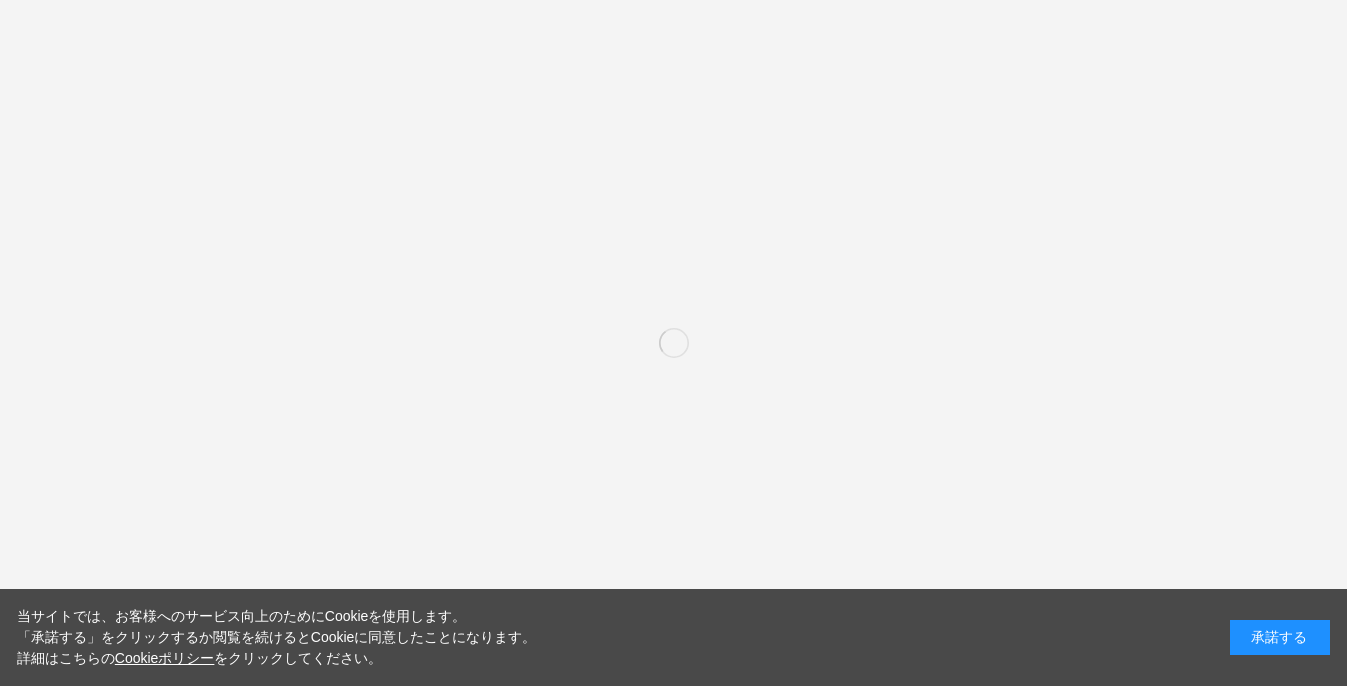 scroll, scrollTop: 0, scrollLeft: 0, axis: both 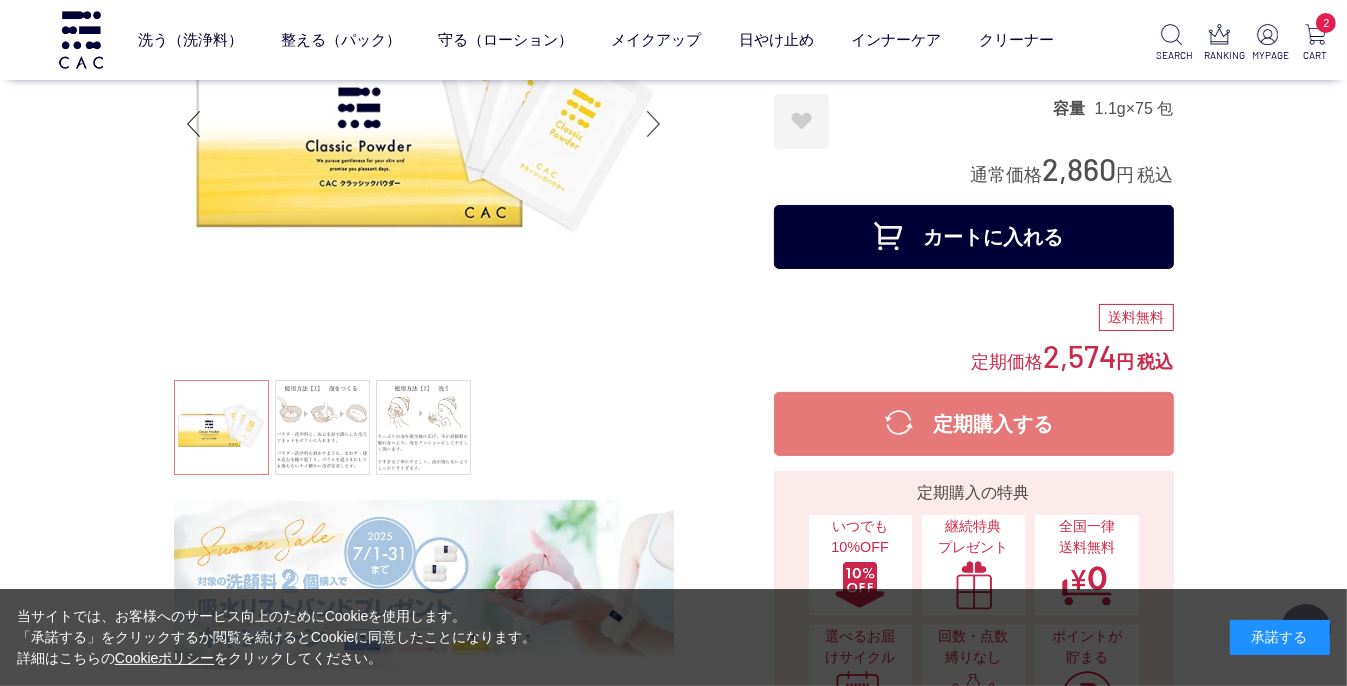 click on "カートに入れる" at bounding box center [974, 237] 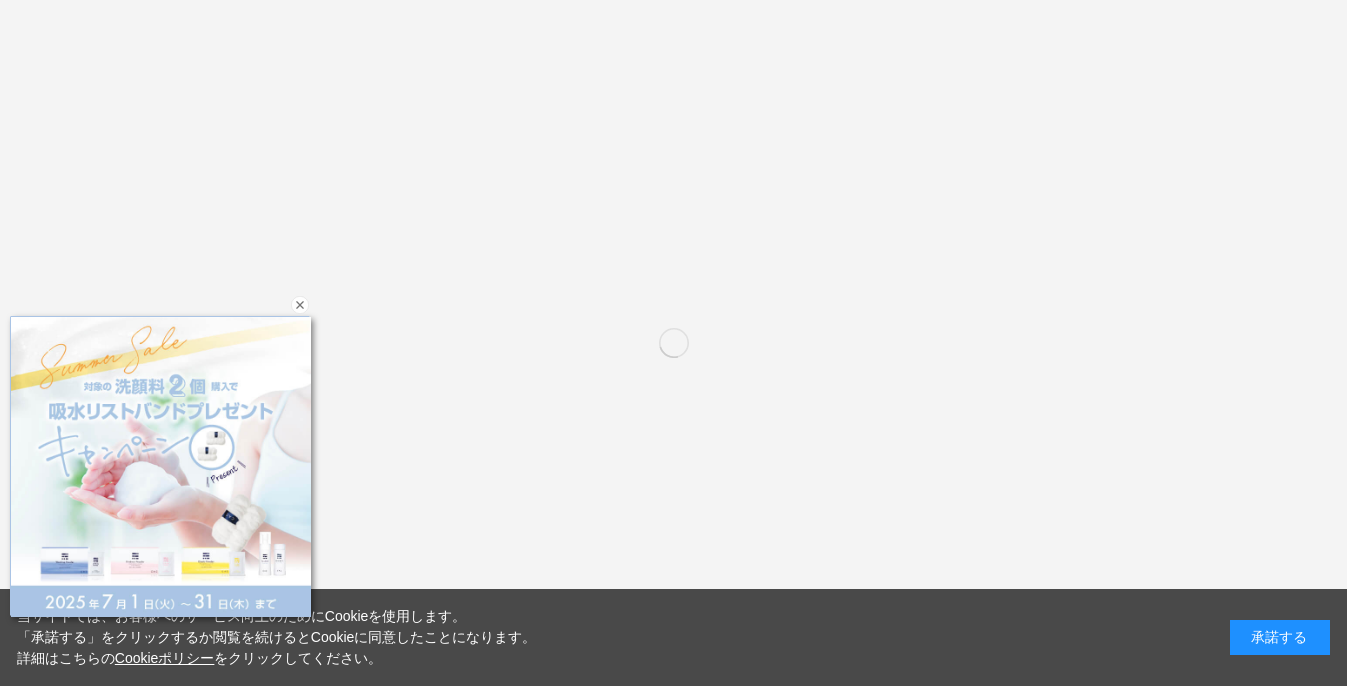 scroll, scrollTop: 0, scrollLeft: 0, axis: both 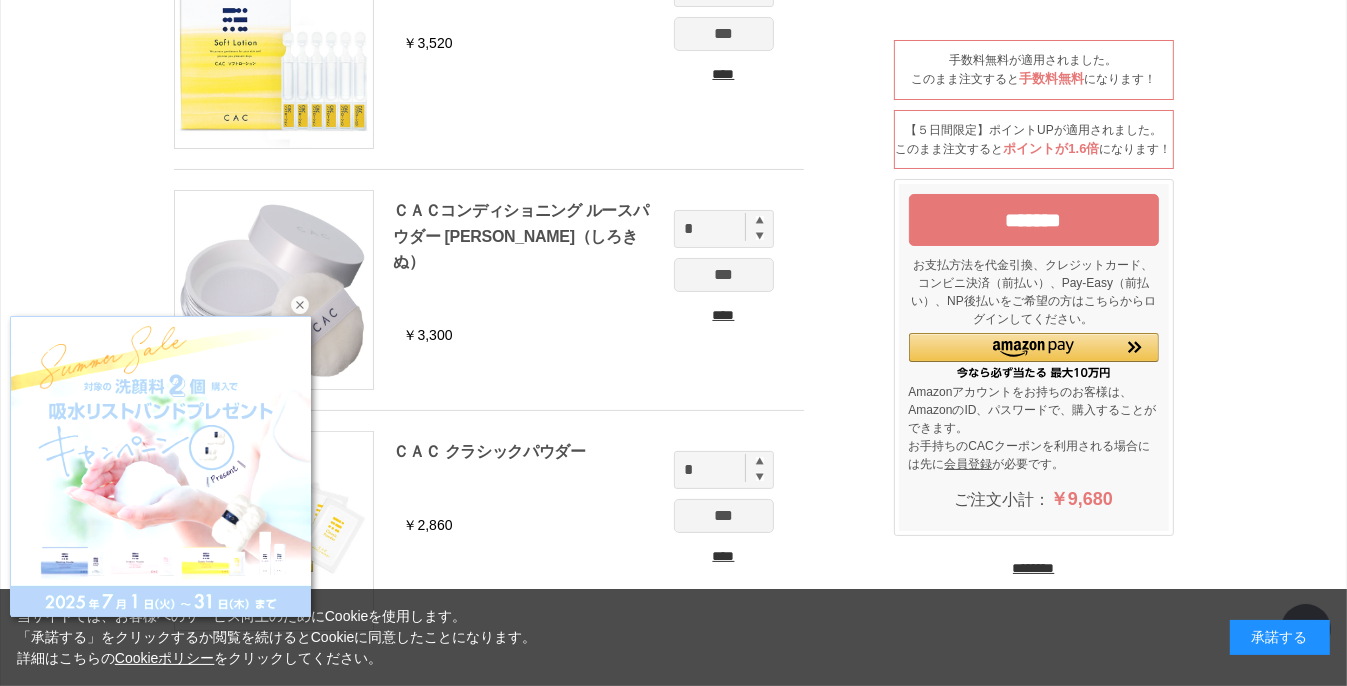 click at bounding box center [300, 305] 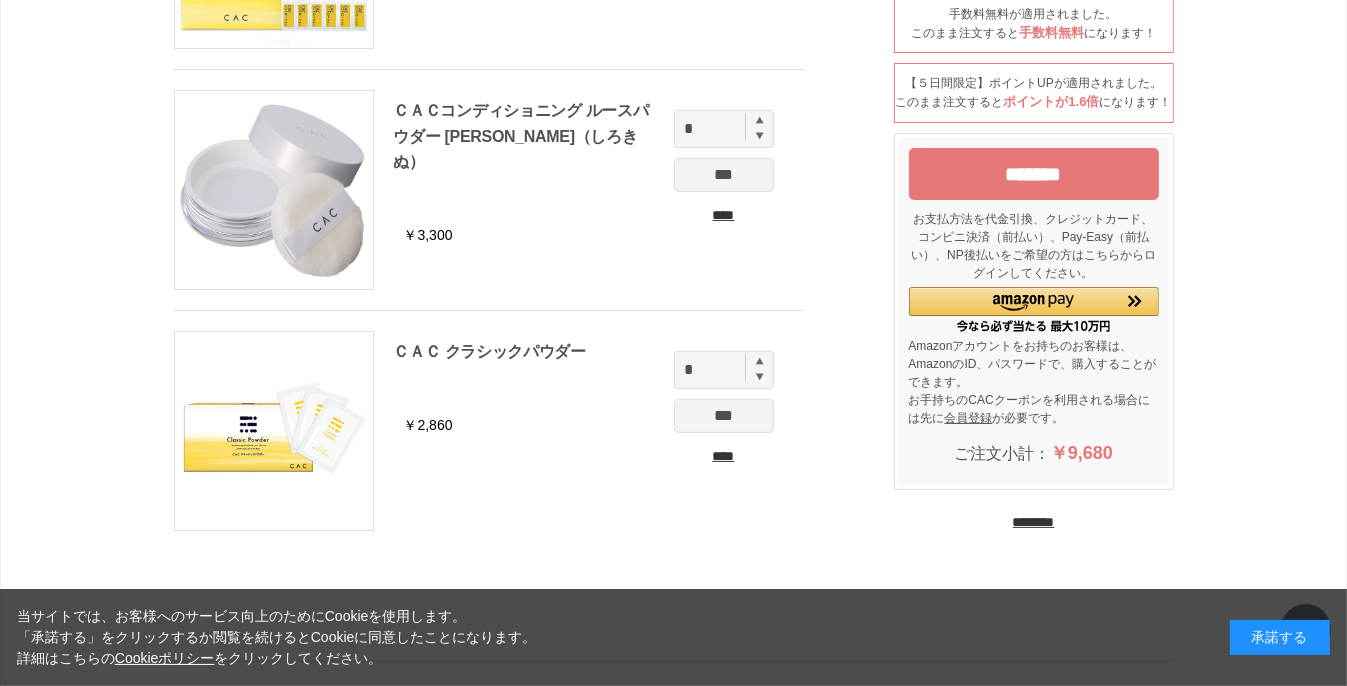 scroll, scrollTop: 200, scrollLeft: 0, axis: vertical 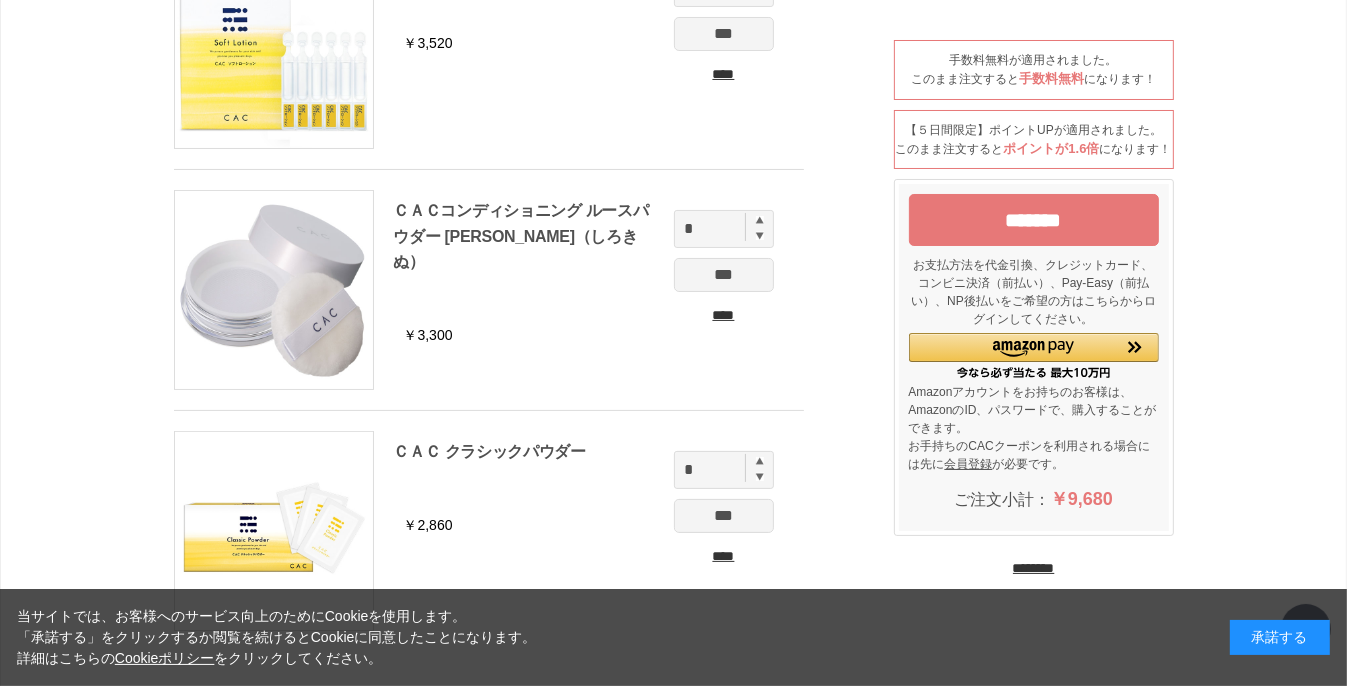 click on "*******" at bounding box center (1034, 220) 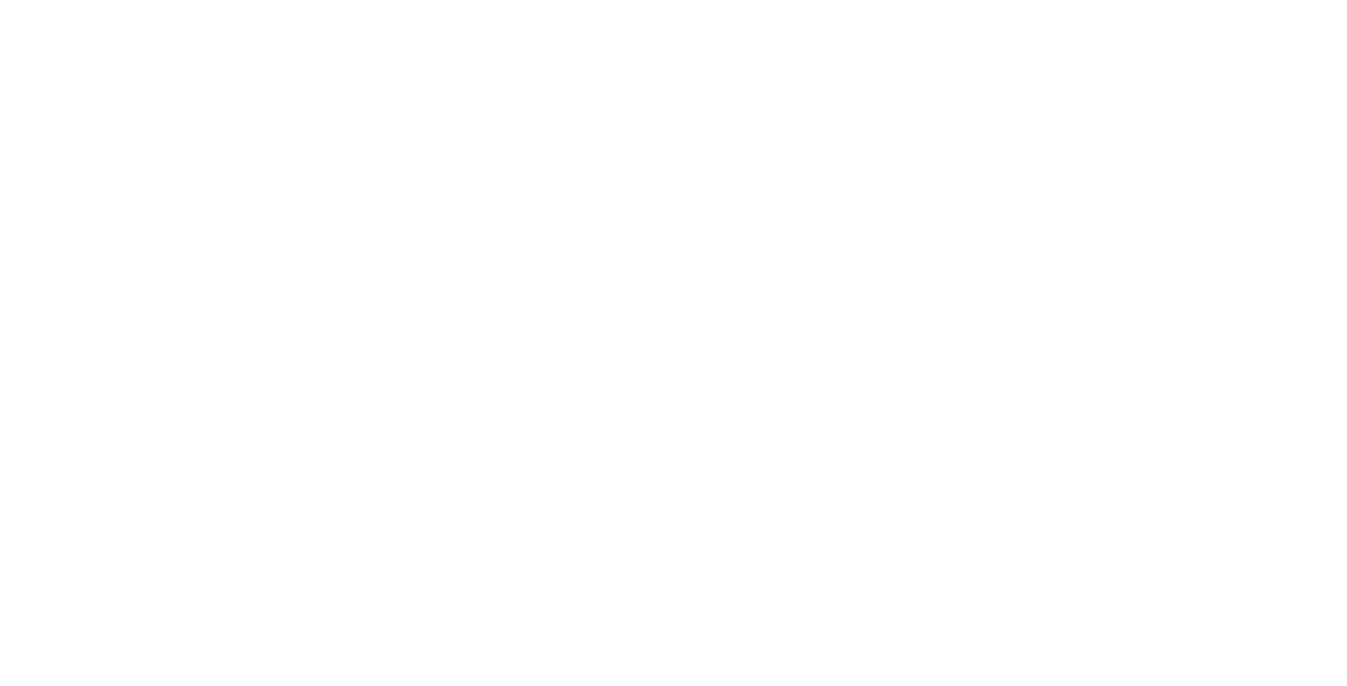 scroll, scrollTop: 0, scrollLeft: 0, axis: both 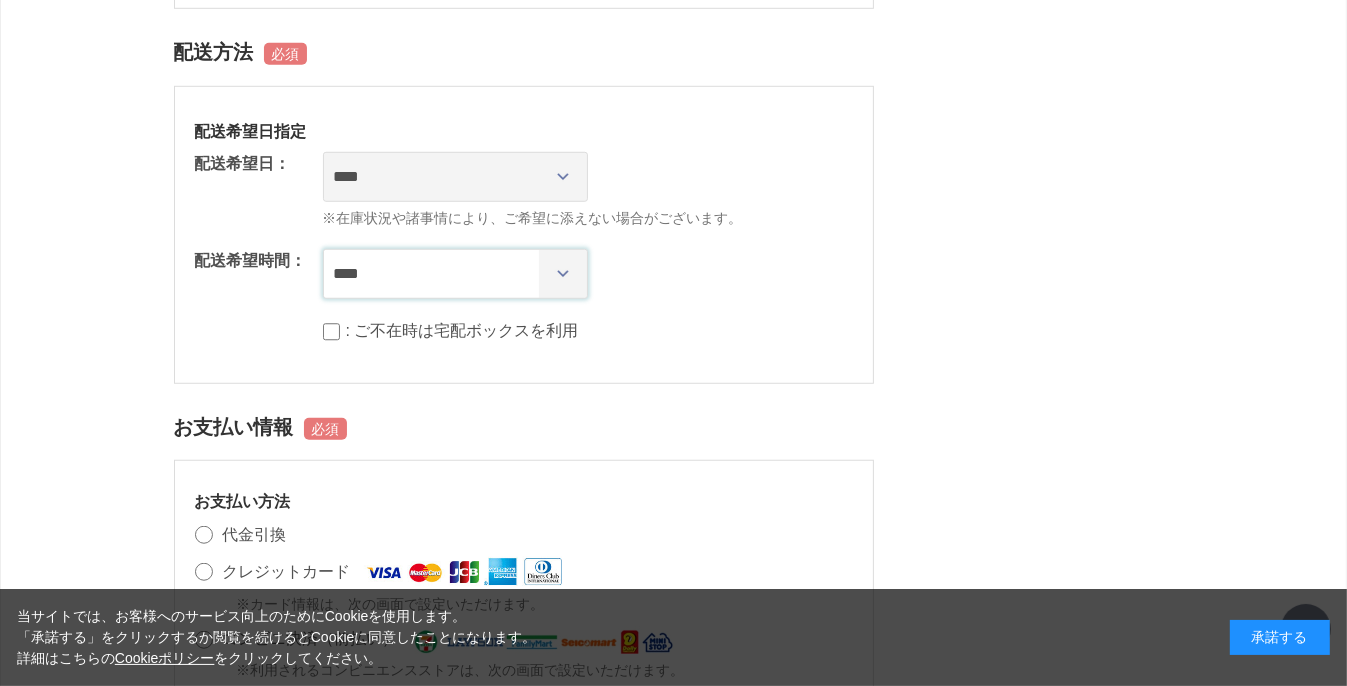 click on "**** *** ****** ****** ****** ******" at bounding box center [455, 274] 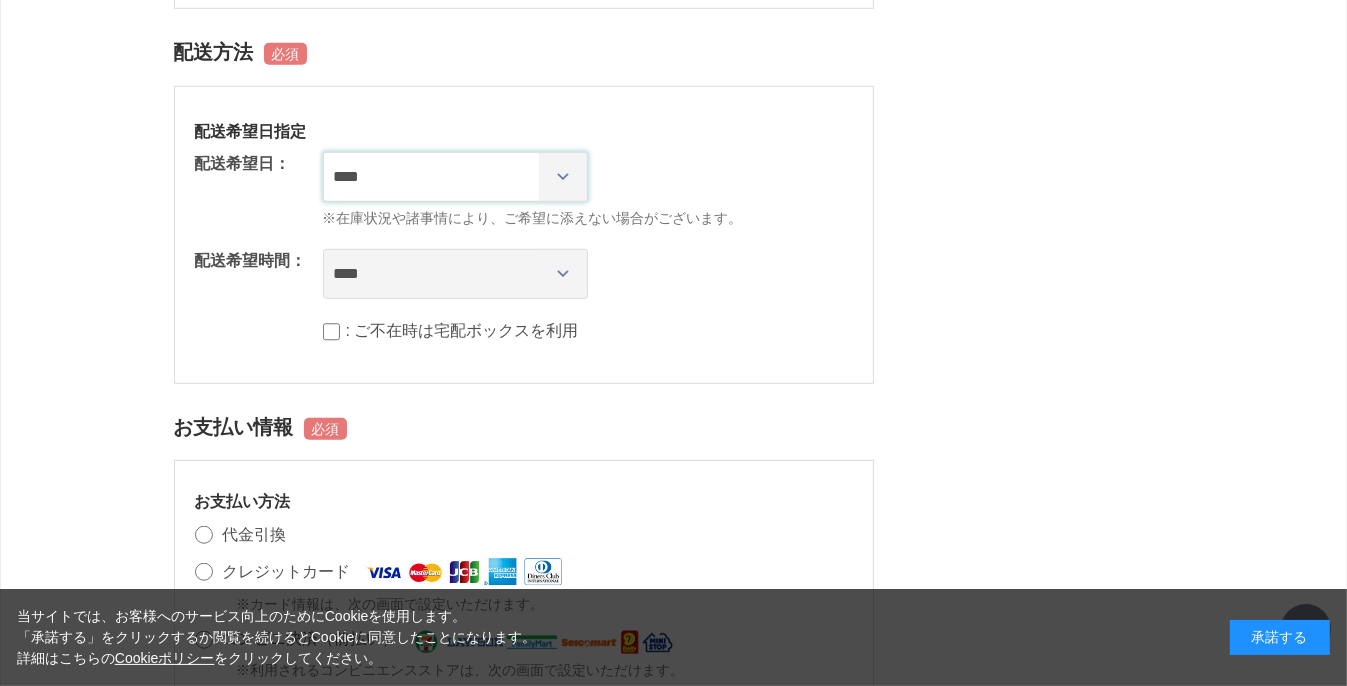 click on "**********" at bounding box center [455, 177] 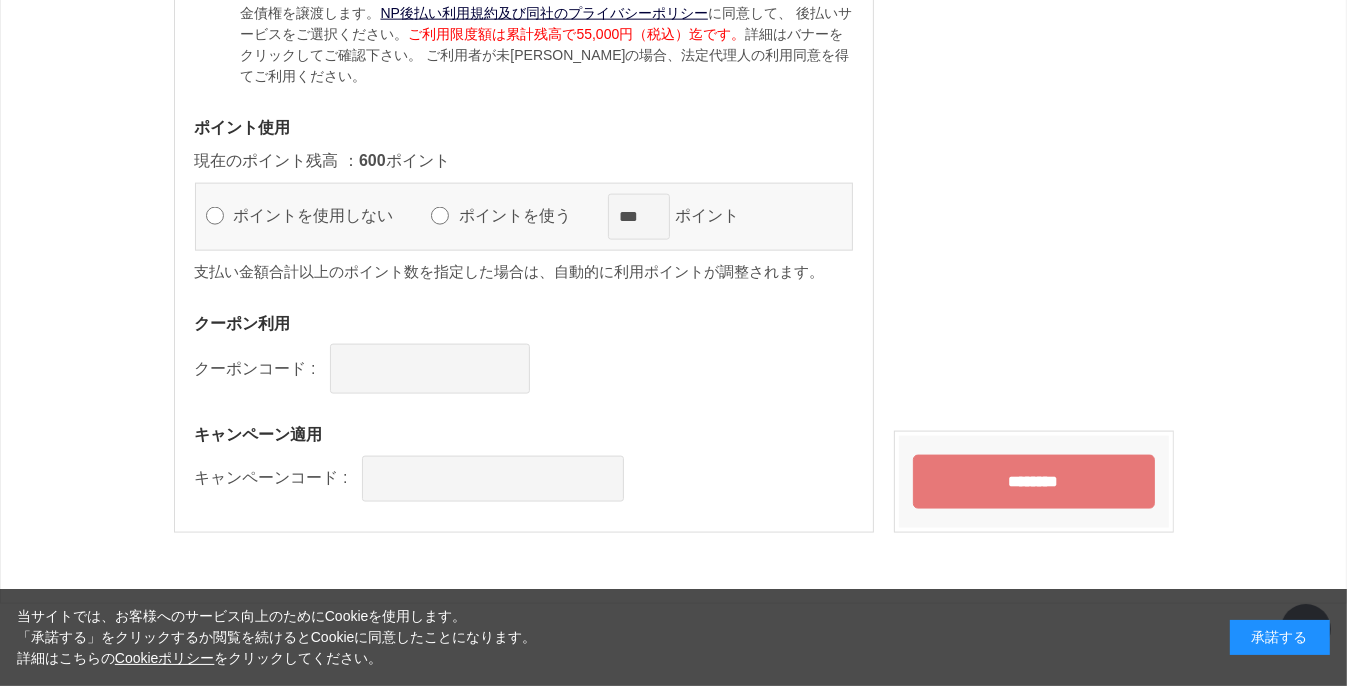 scroll, scrollTop: 2400, scrollLeft: 0, axis: vertical 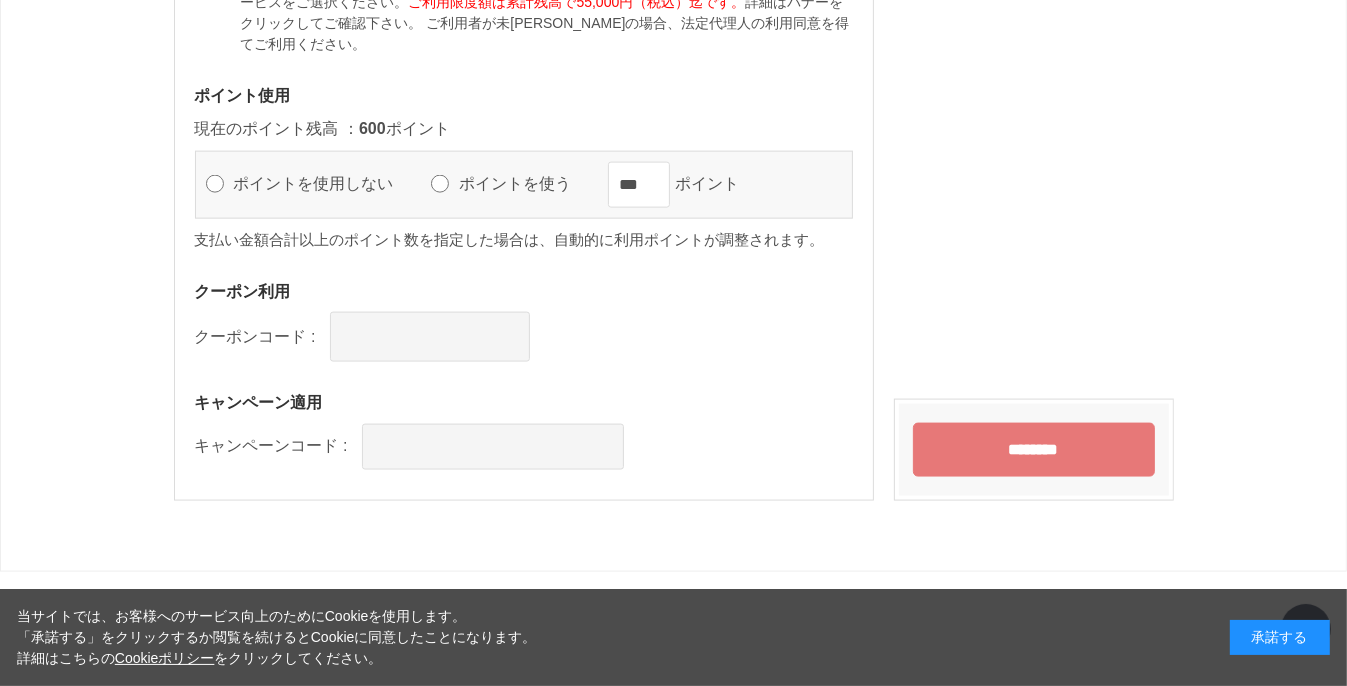 click on "********" at bounding box center [1034, 450] 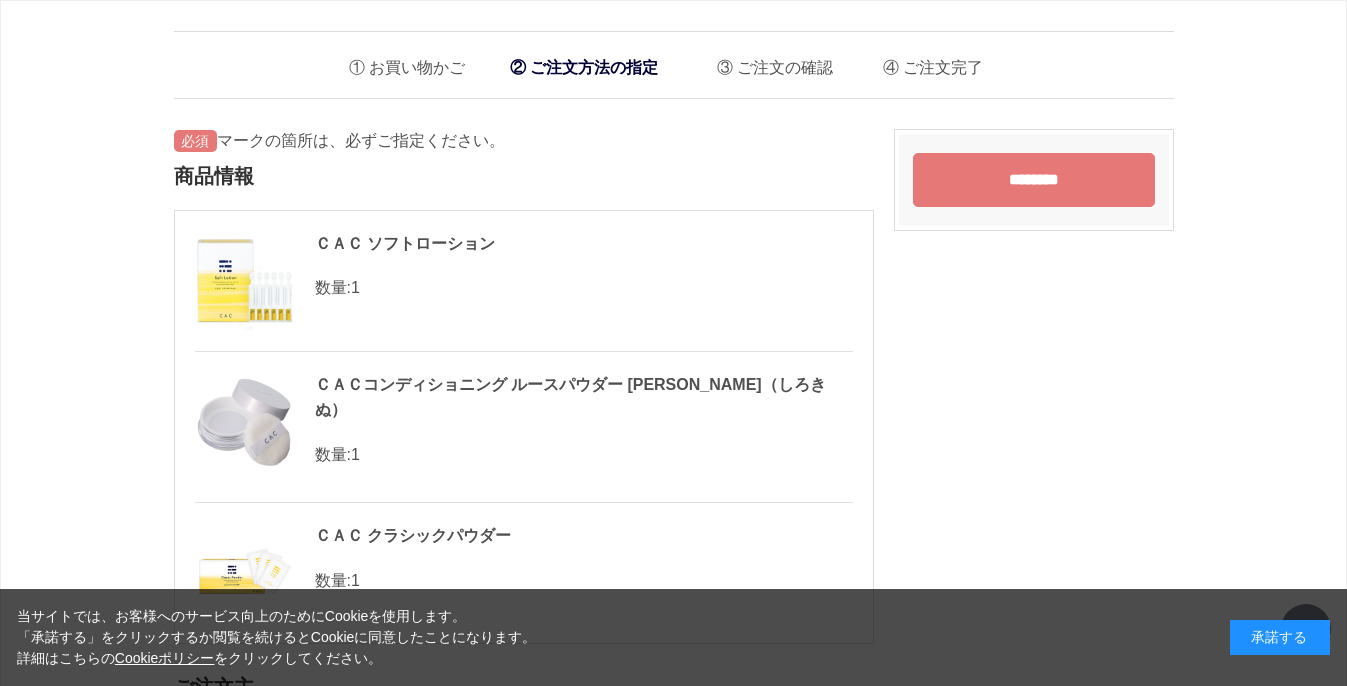 scroll, scrollTop: 2462, scrollLeft: 0, axis: vertical 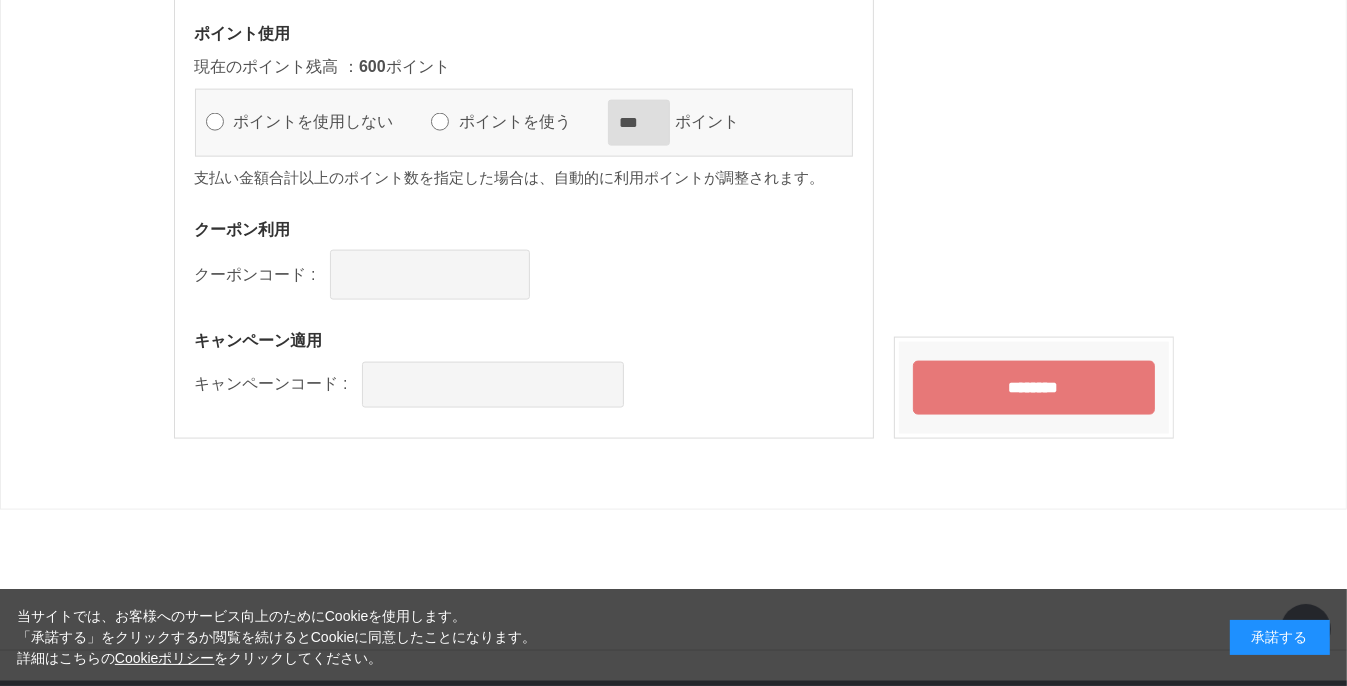 click on "********" at bounding box center [1034, 388] 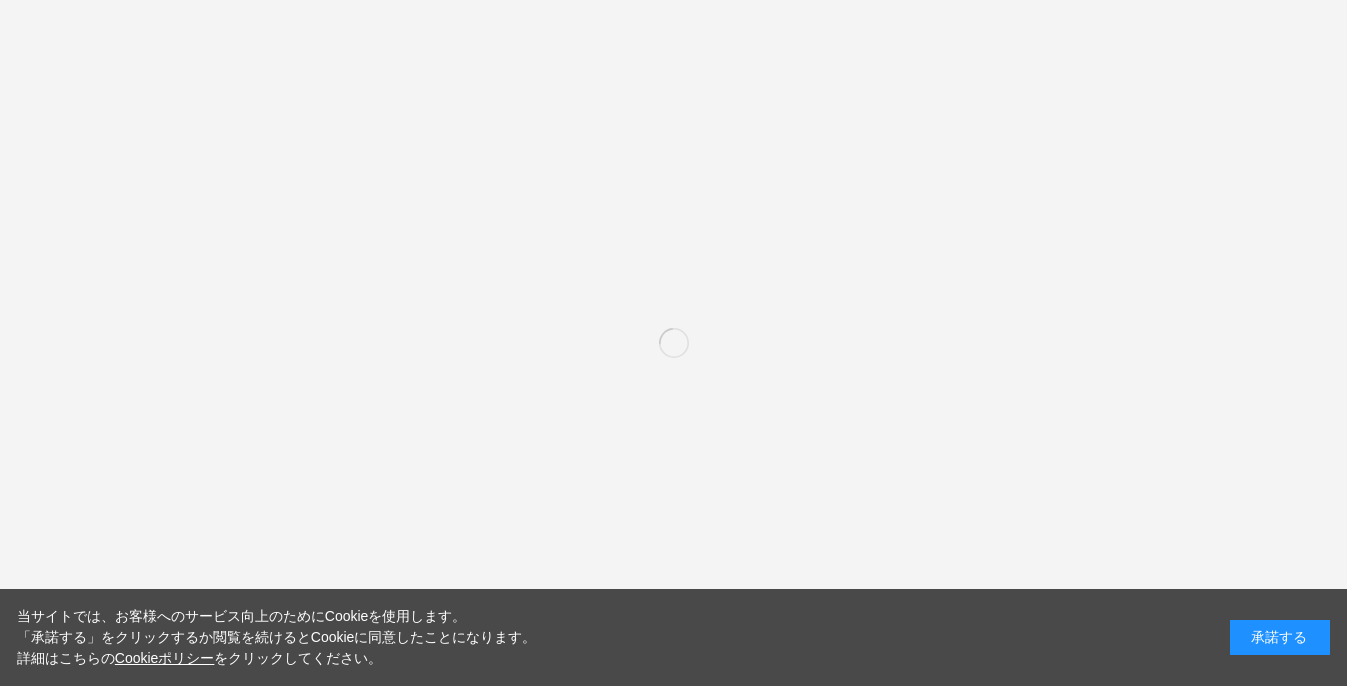 scroll, scrollTop: 0, scrollLeft: 0, axis: both 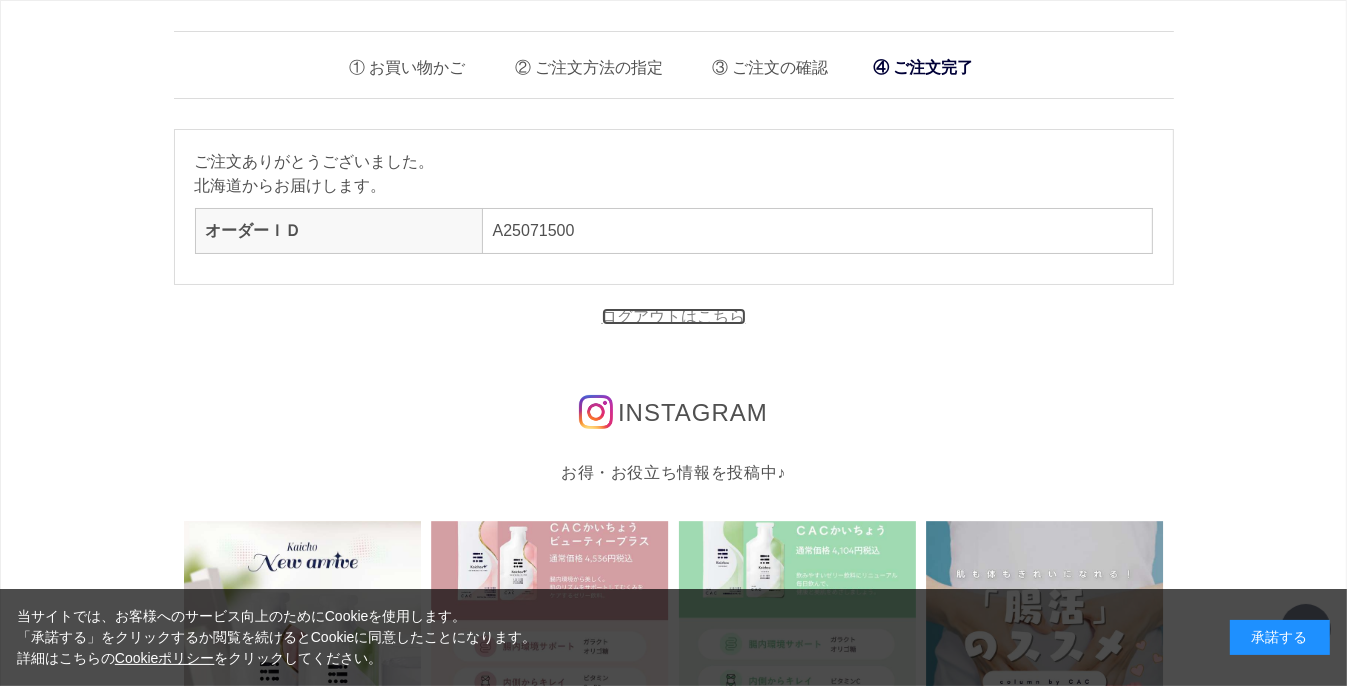 click on "ログアウトはこちら" at bounding box center [674, 316] 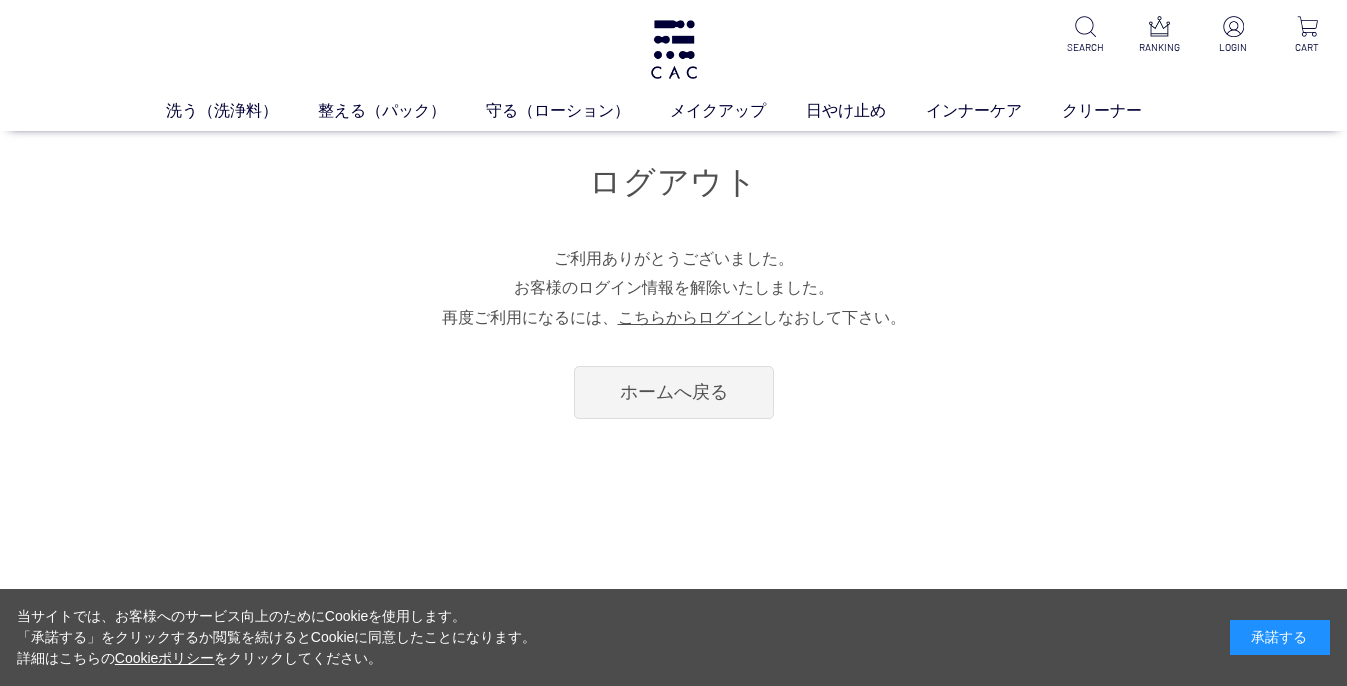 scroll, scrollTop: 0, scrollLeft: 0, axis: both 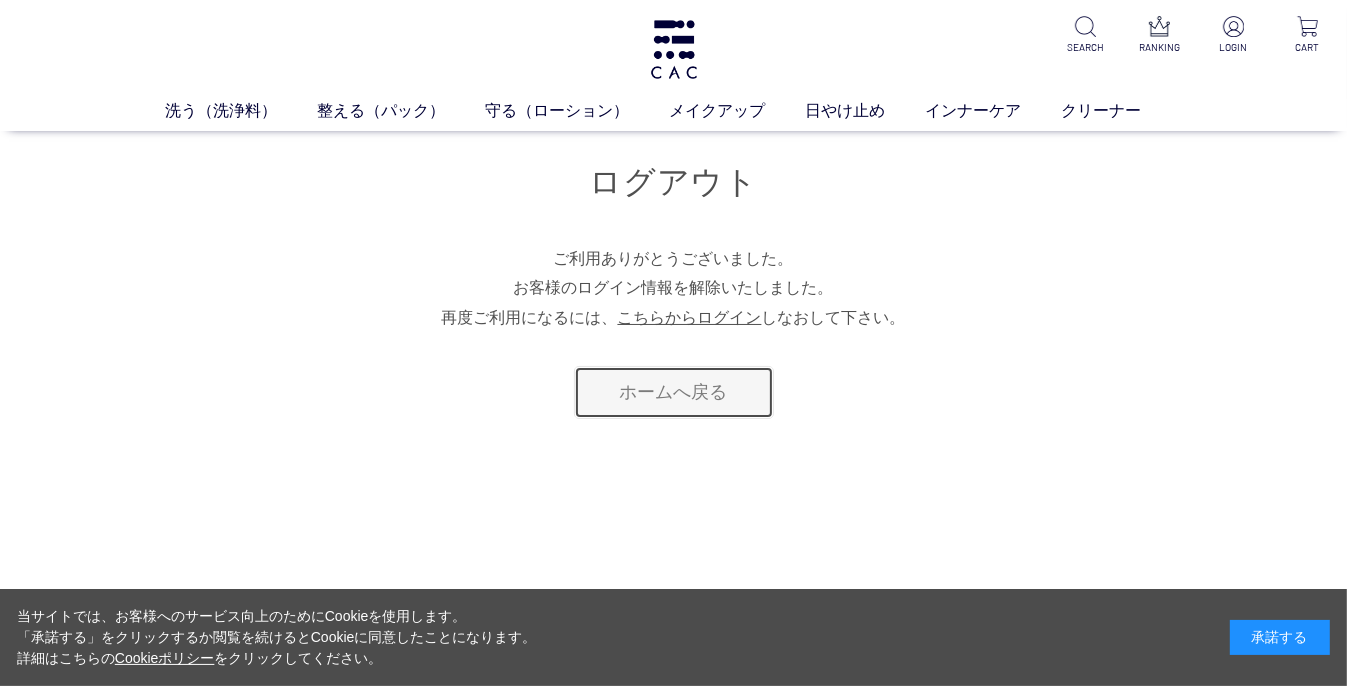 click on "ホームへ戻る" at bounding box center (674, 392) 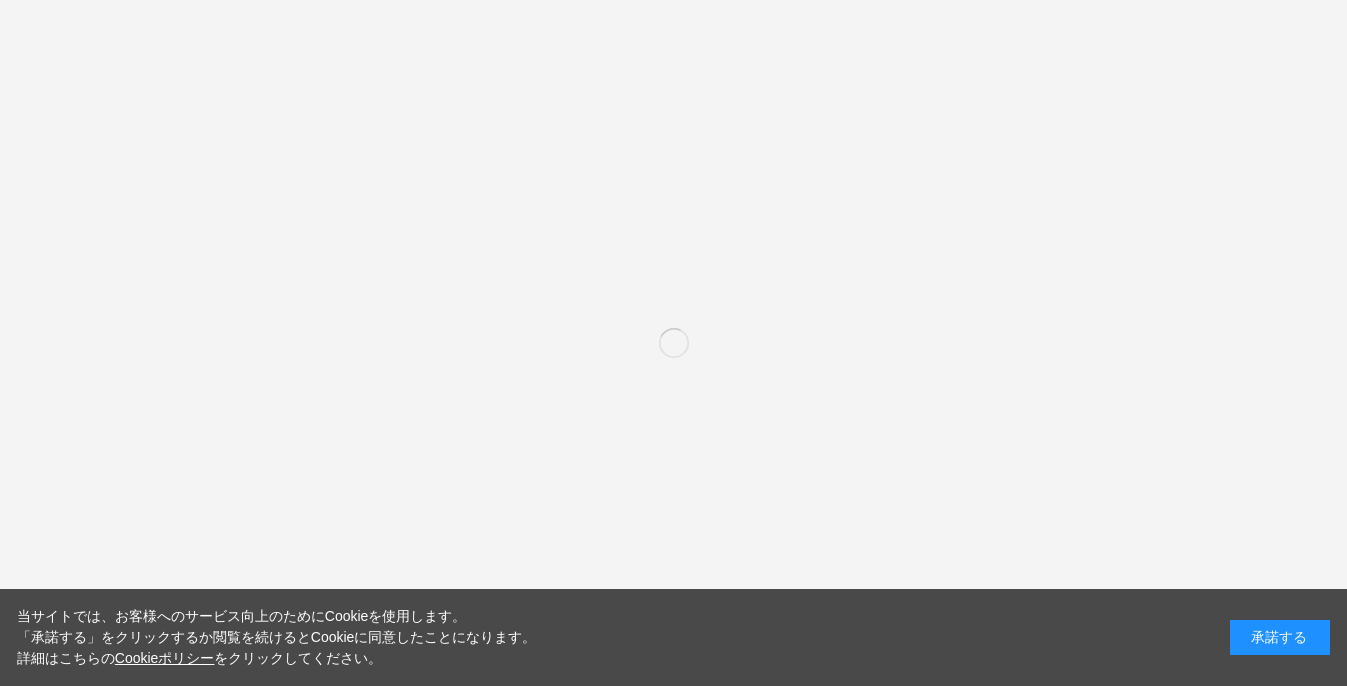 scroll, scrollTop: 0, scrollLeft: 0, axis: both 